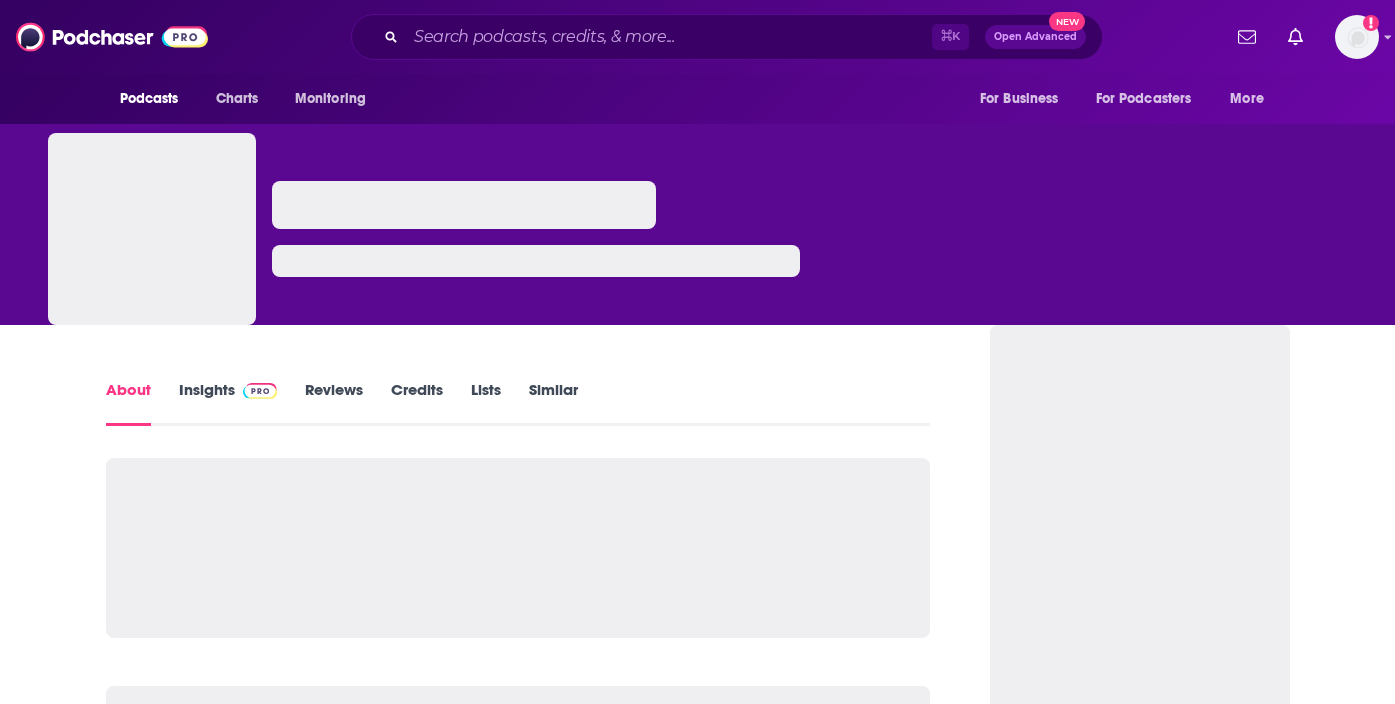scroll, scrollTop: 0, scrollLeft: 0, axis: both 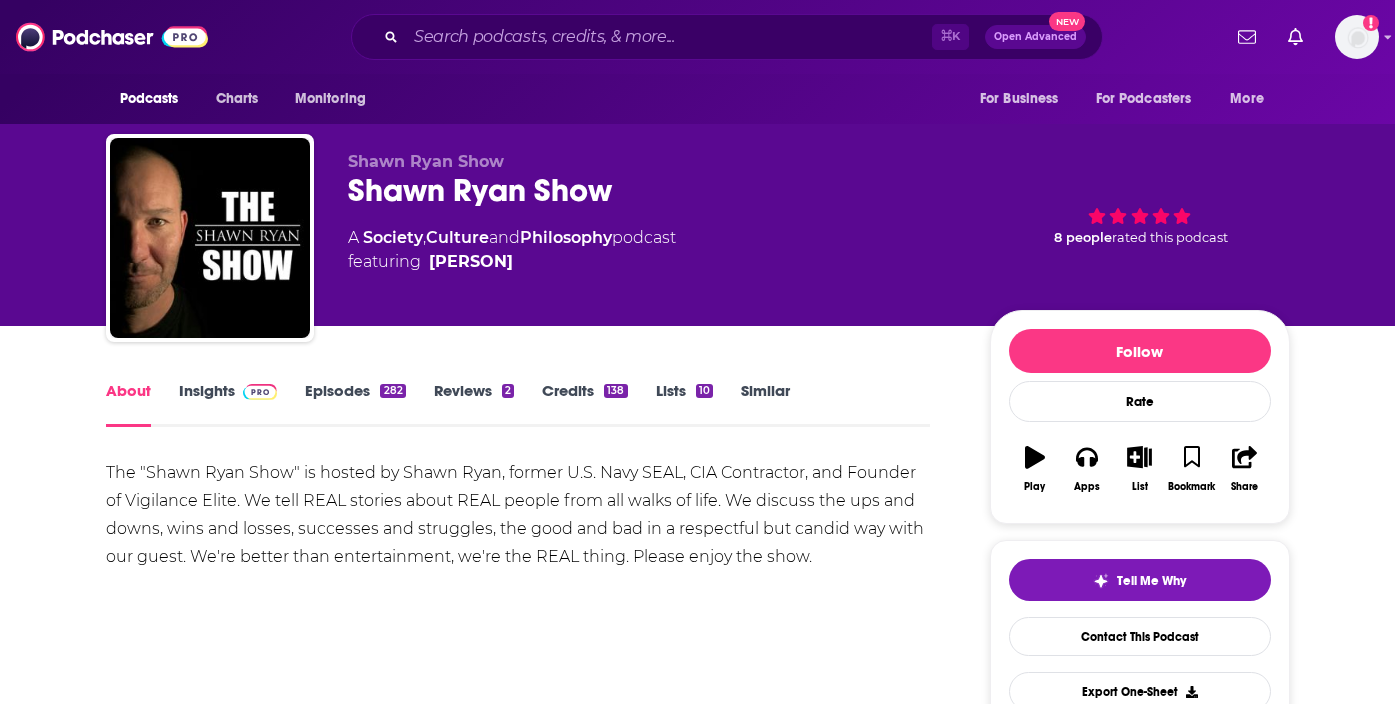 click on "Insights" at bounding box center (228, 404) 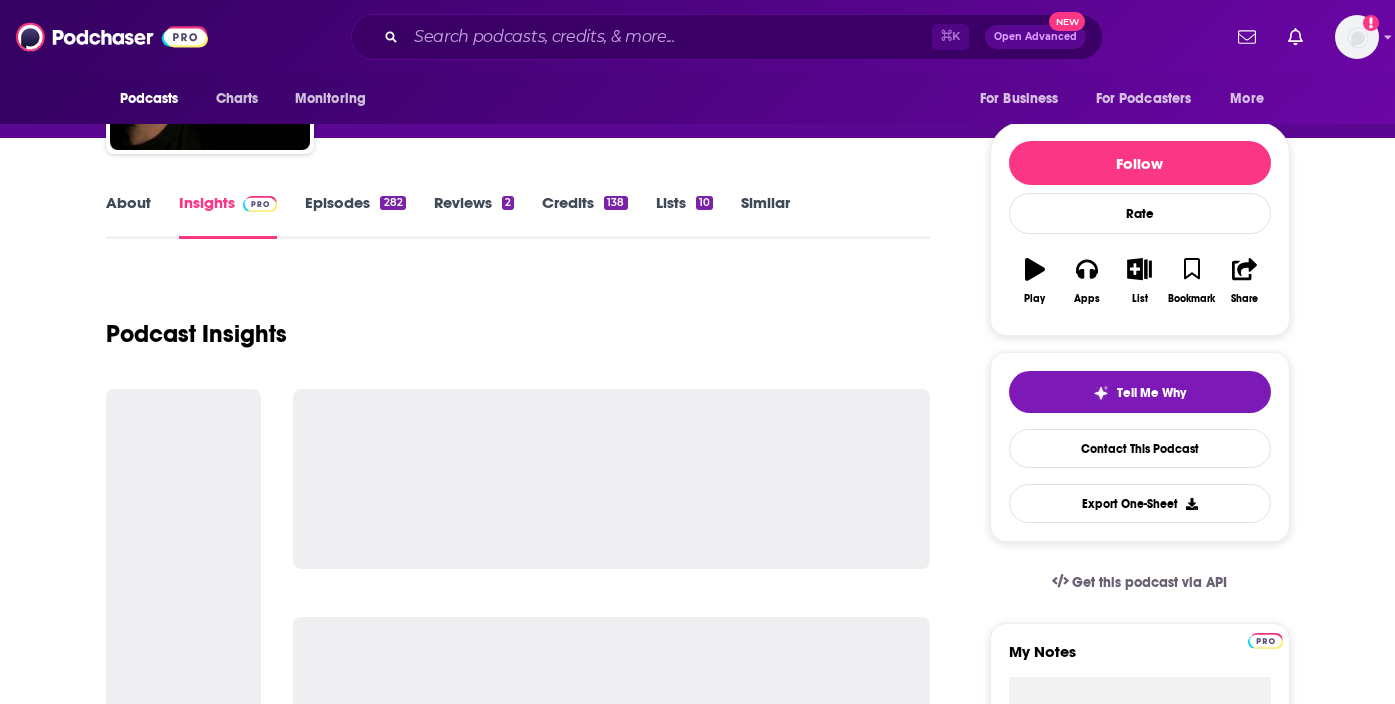 scroll, scrollTop: 156, scrollLeft: 0, axis: vertical 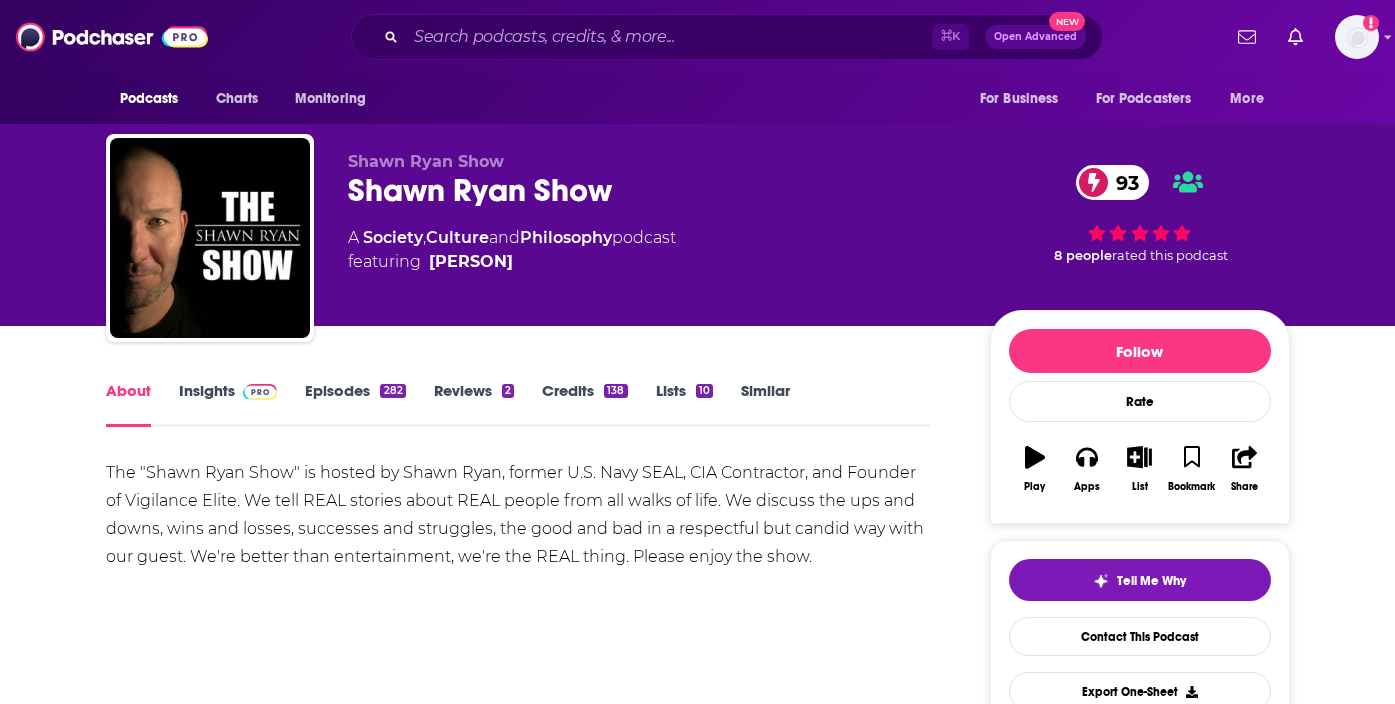 click on "Insights" at bounding box center [228, 404] 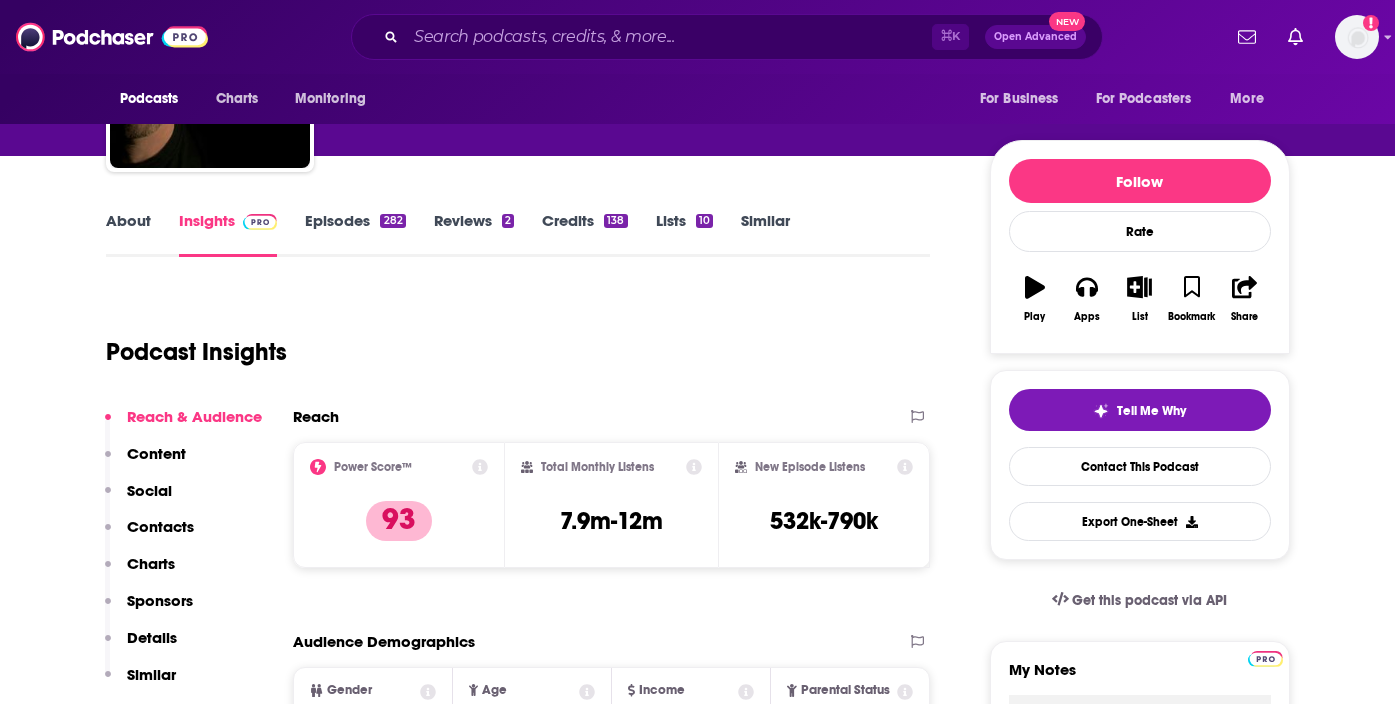 scroll, scrollTop: 235, scrollLeft: 0, axis: vertical 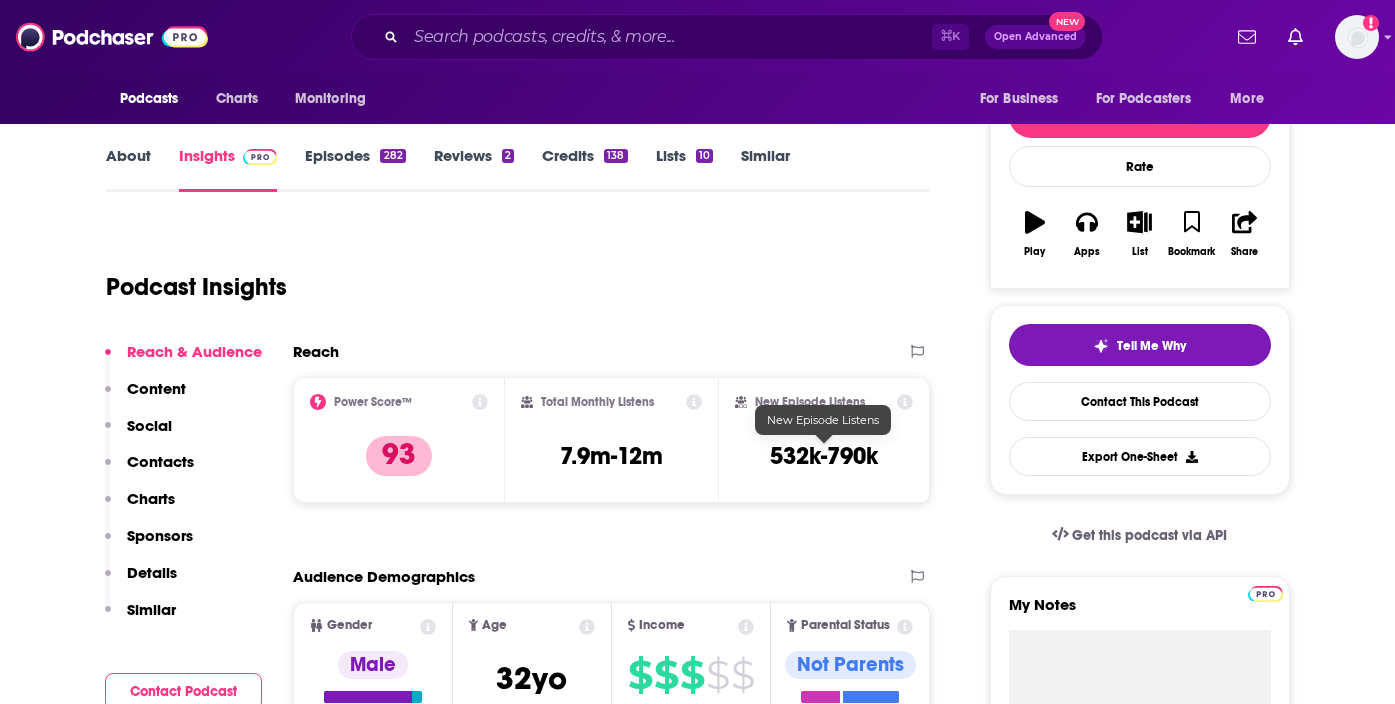 click on "532k-790k" at bounding box center [824, 456] 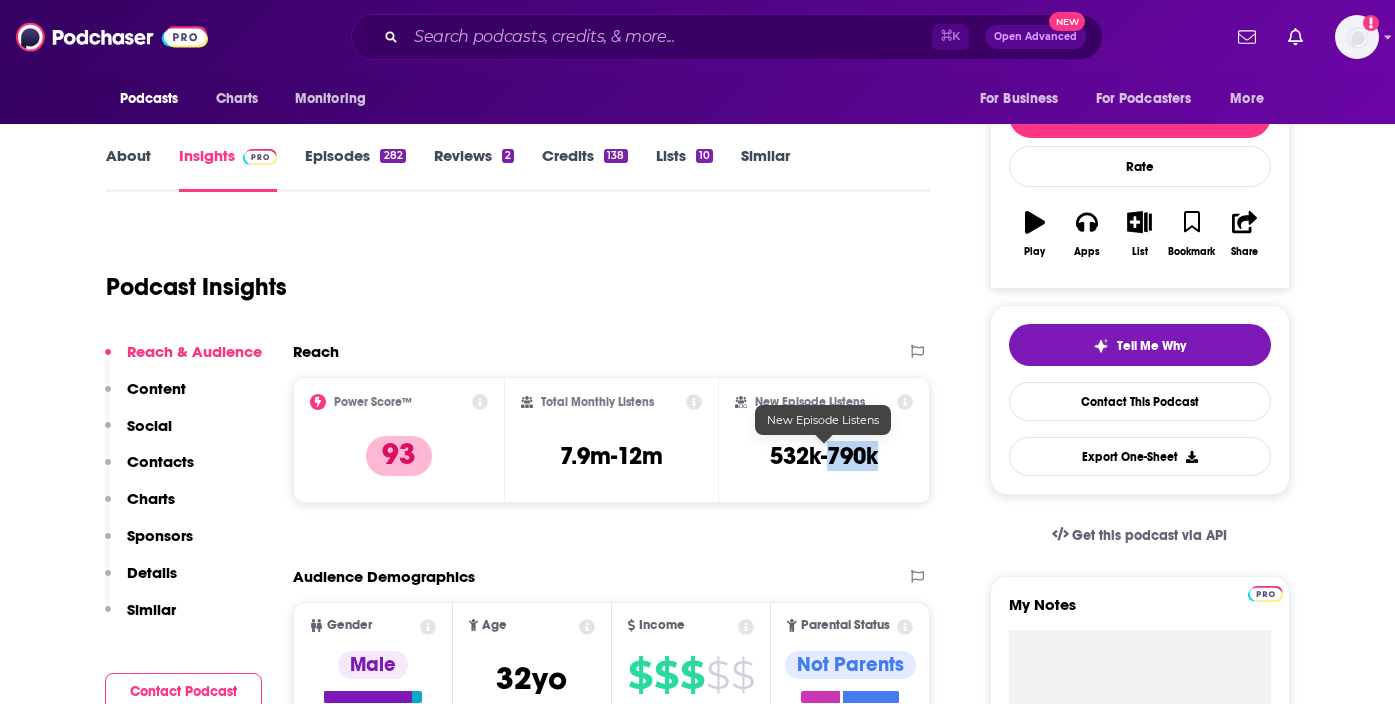 click on "532k-790k" at bounding box center (824, 456) 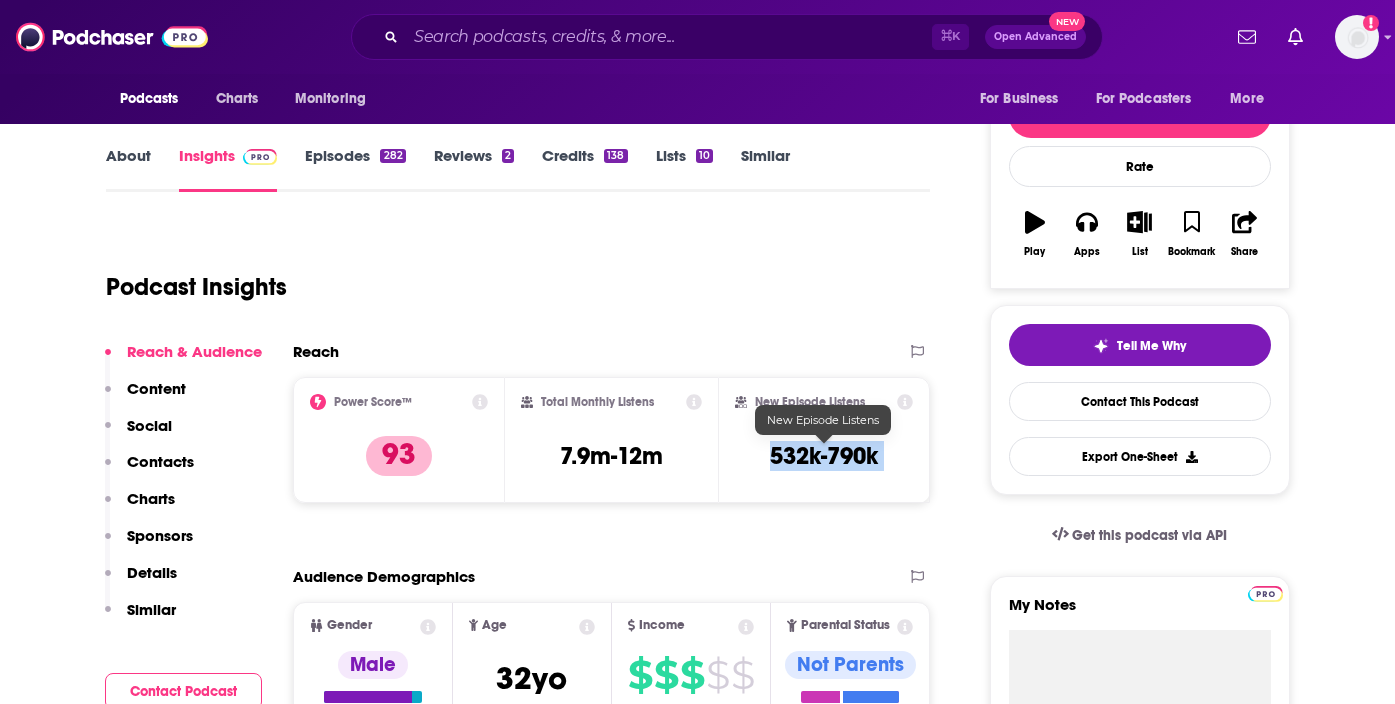 click on "532k-790k" at bounding box center [824, 456] 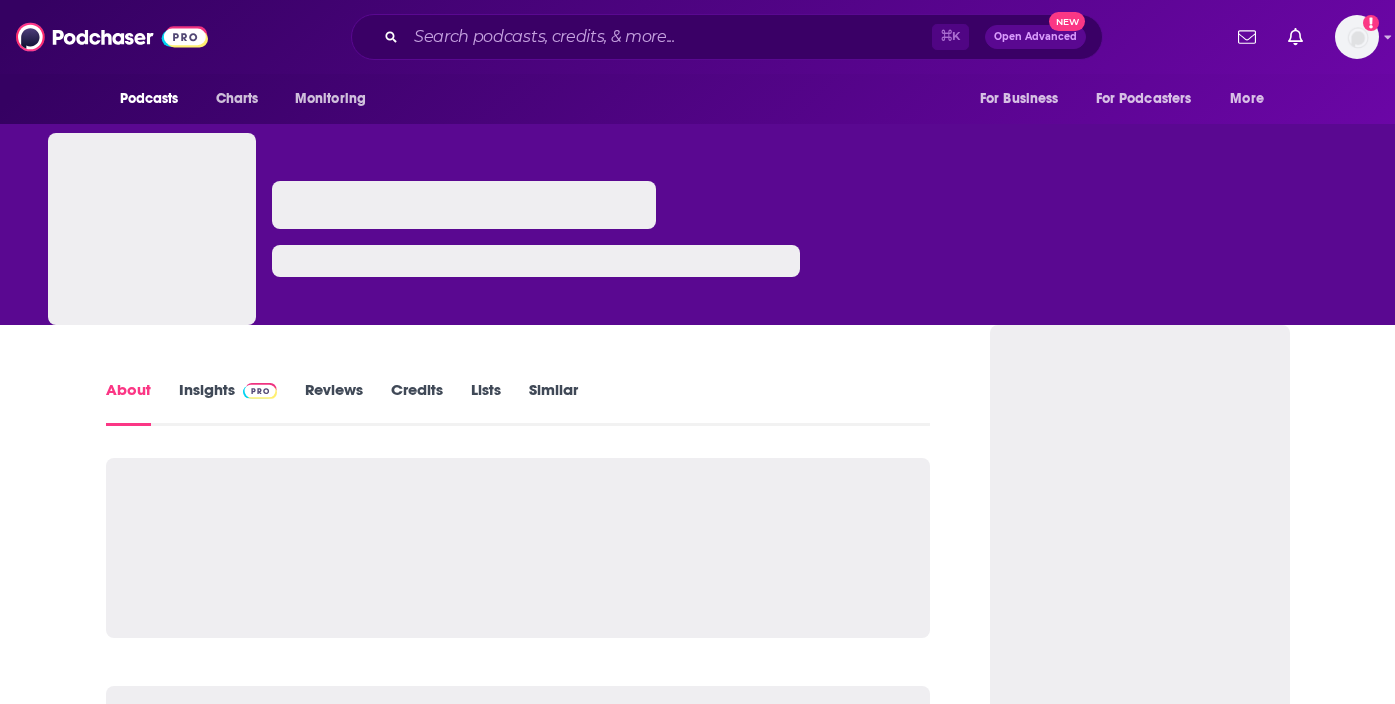 scroll, scrollTop: 0, scrollLeft: 0, axis: both 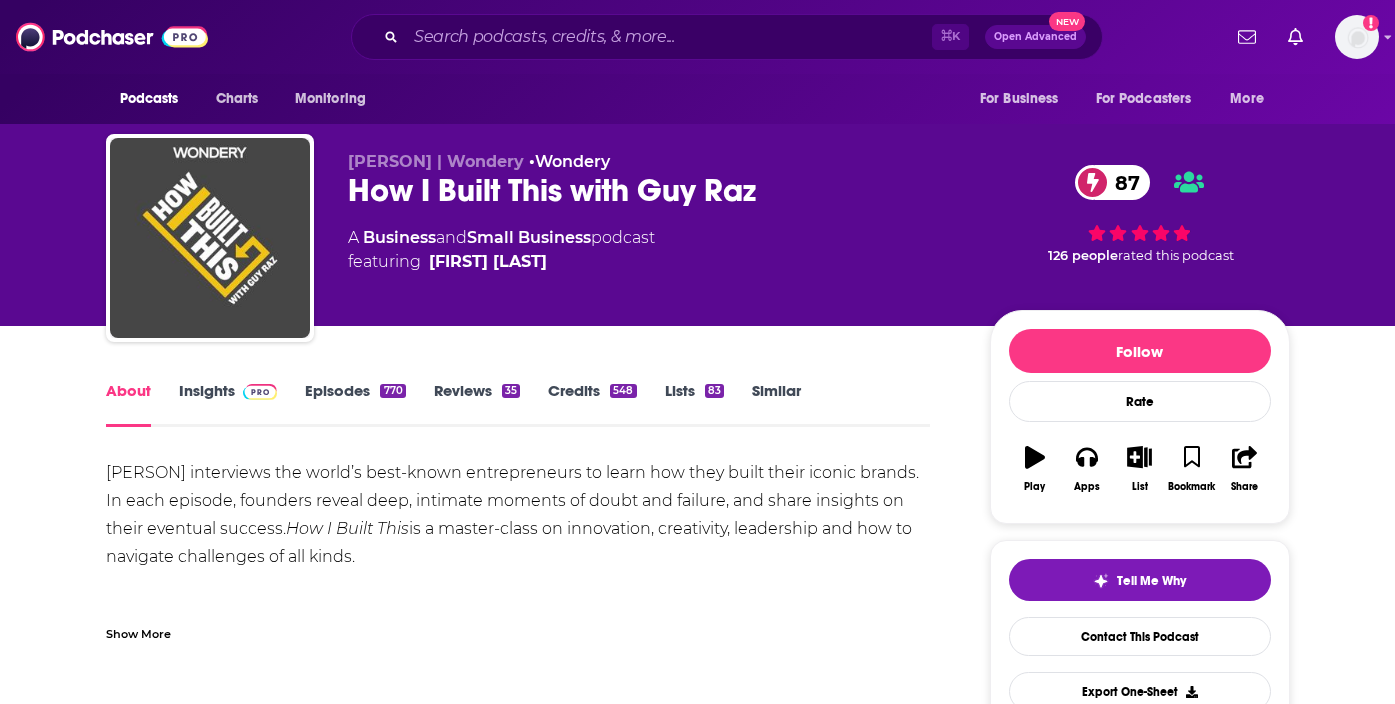click on "Insights" at bounding box center [228, 404] 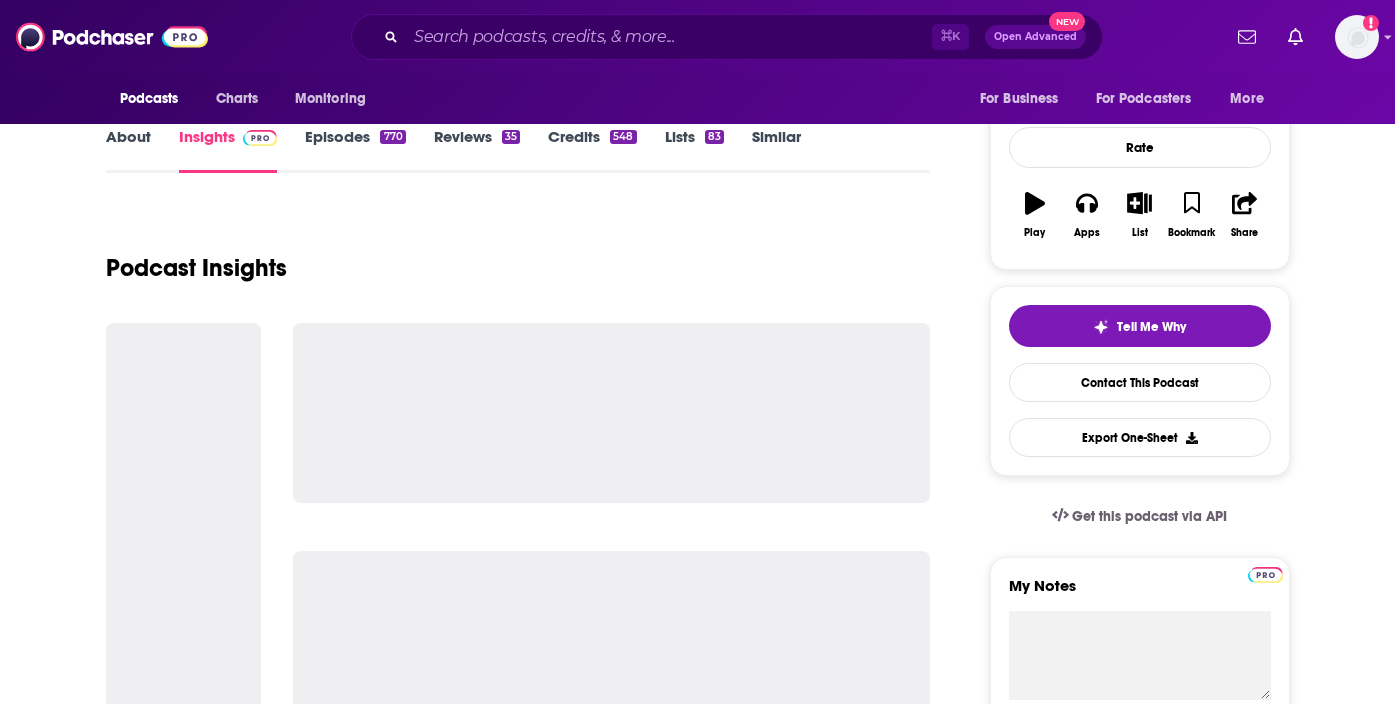 scroll, scrollTop: 0, scrollLeft: 0, axis: both 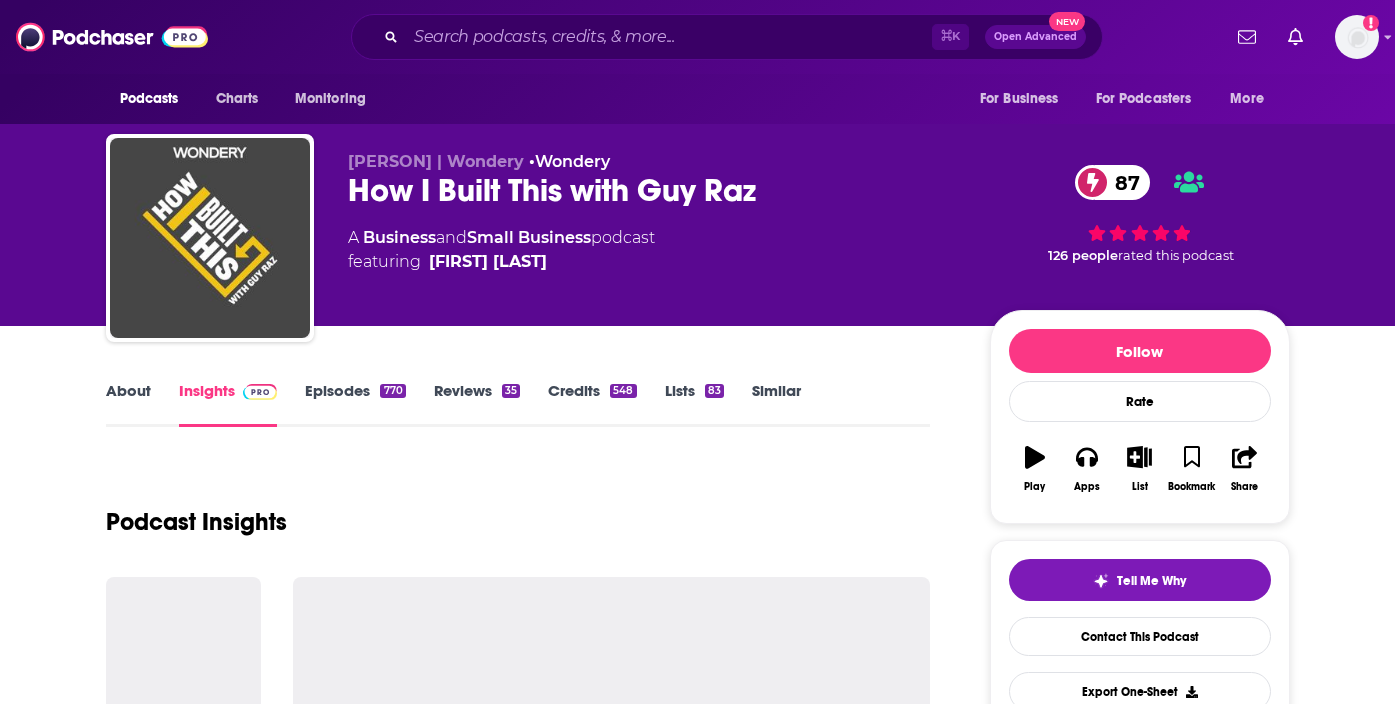 click on "Insights" at bounding box center (228, 404) 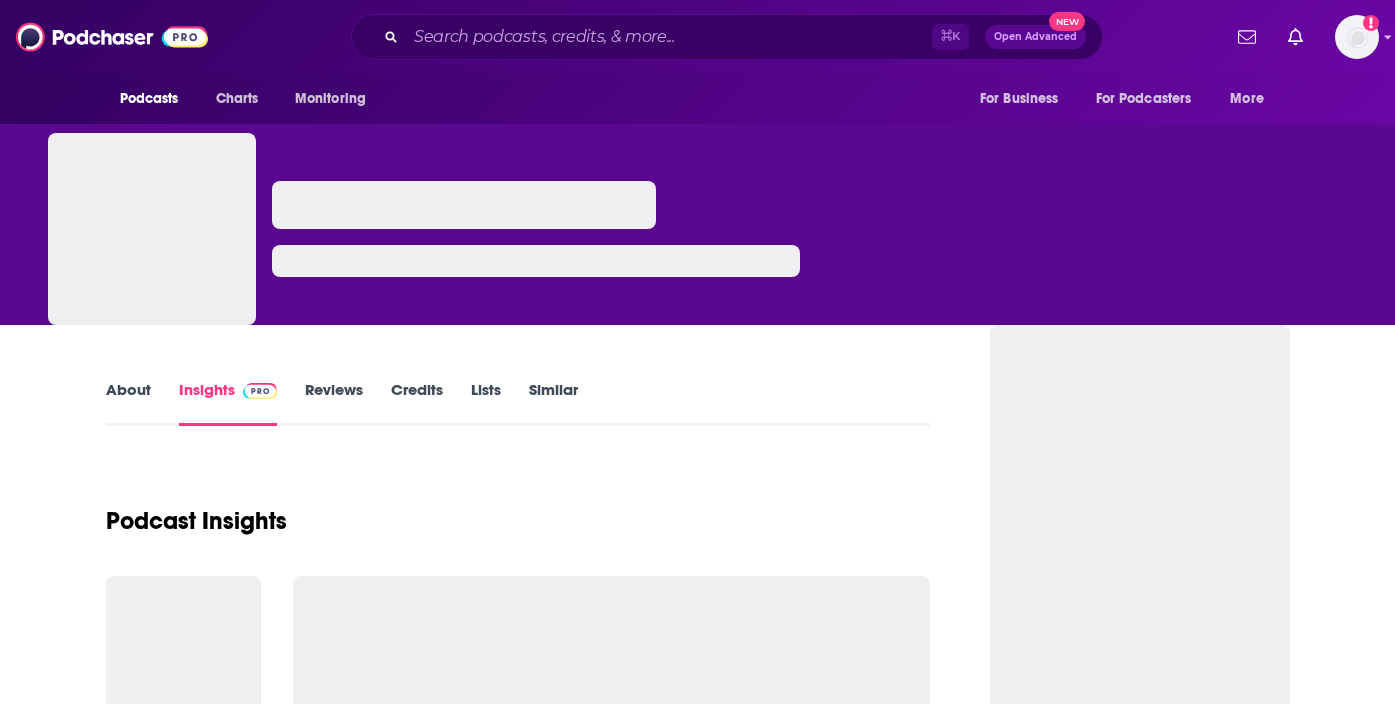 scroll, scrollTop: 0, scrollLeft: 0, axis: both 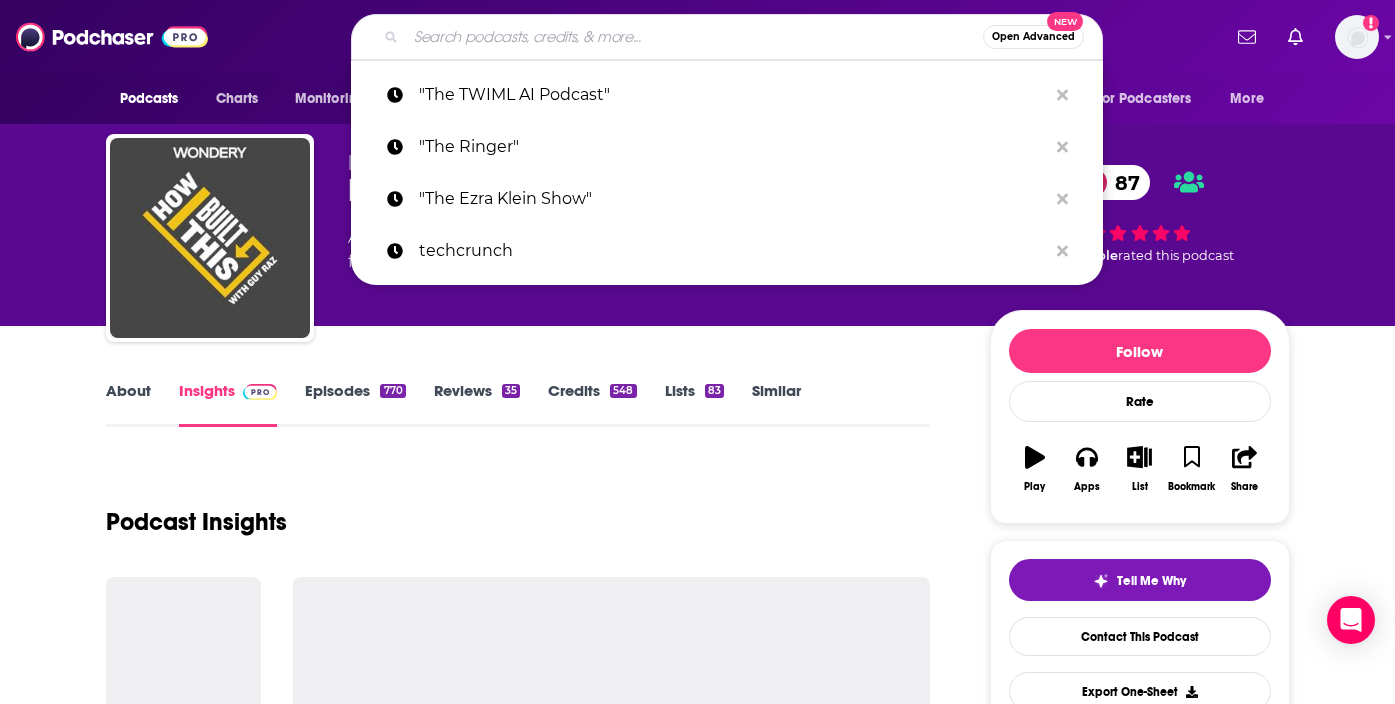 click at bounding box center [694, 37] 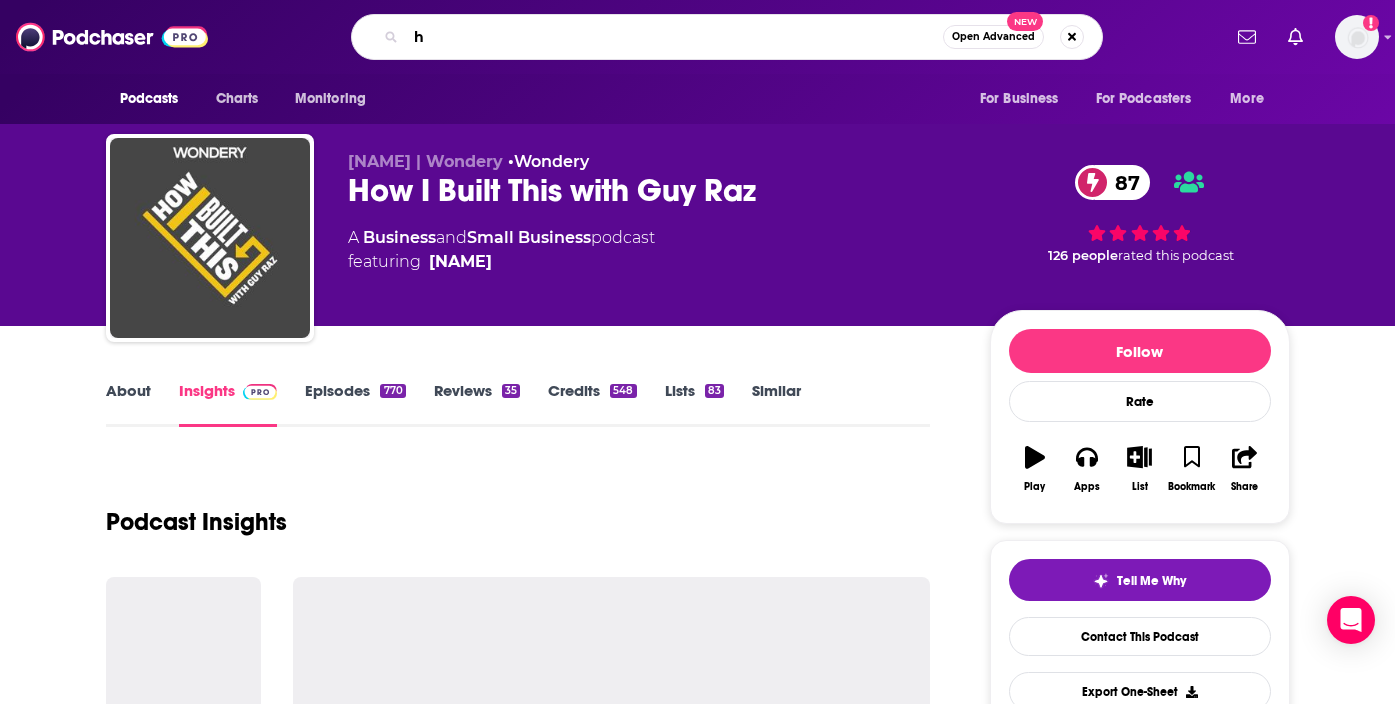 type 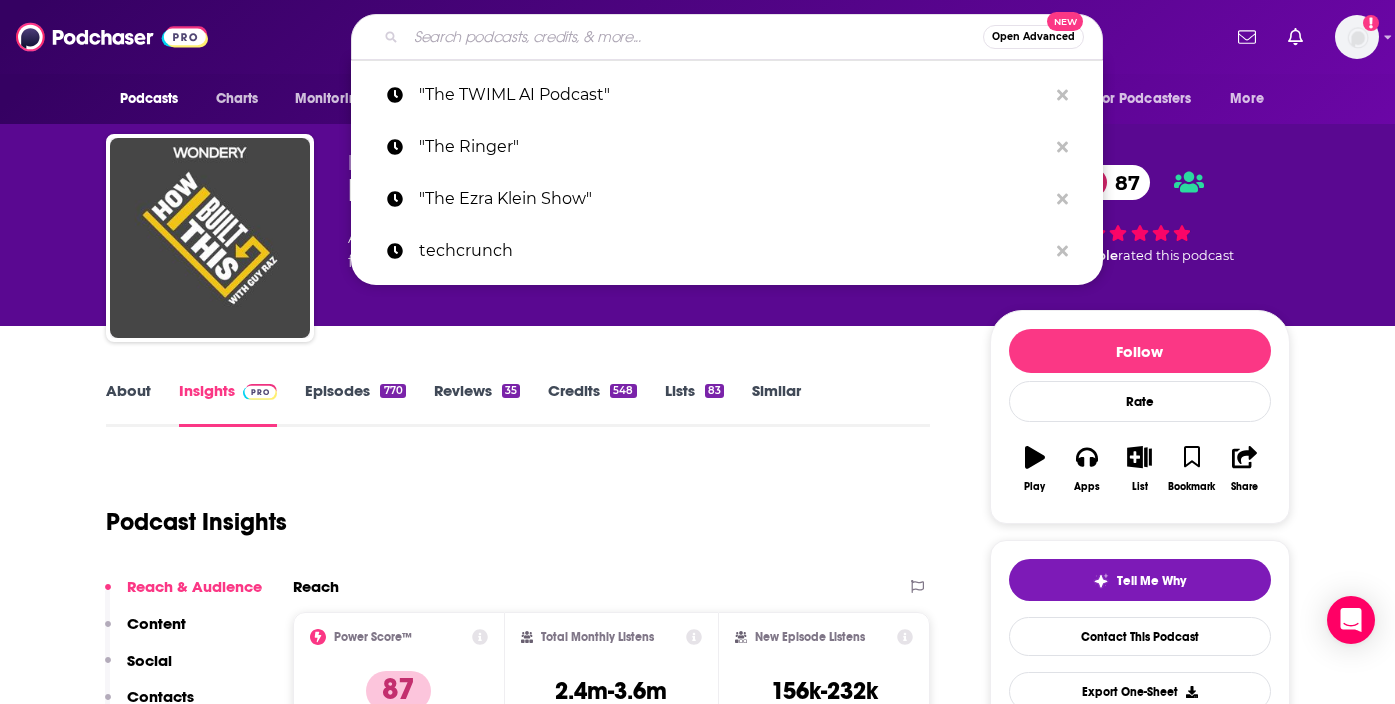 scroll, scrollTop: 257, scrollLeft: 0, axis: vertical 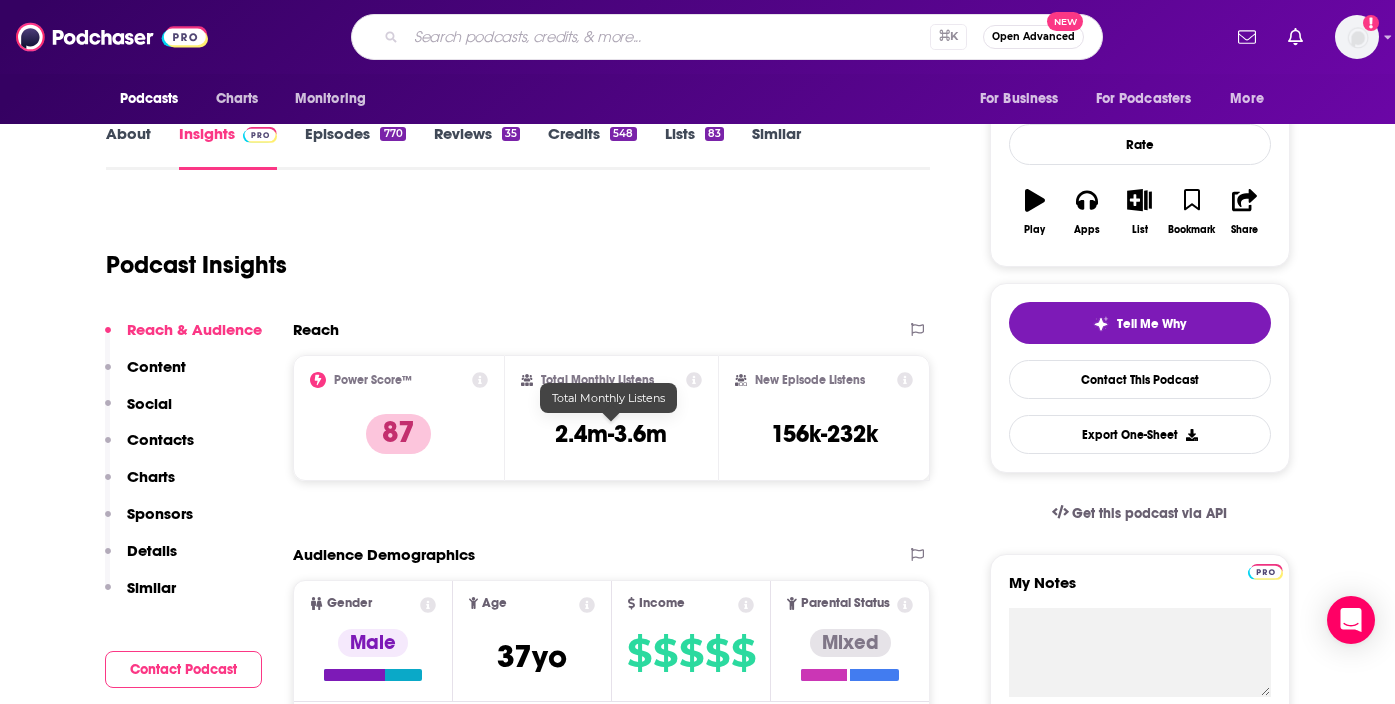 click on "2.4m-3.6m" at bounding box center (611, 434) 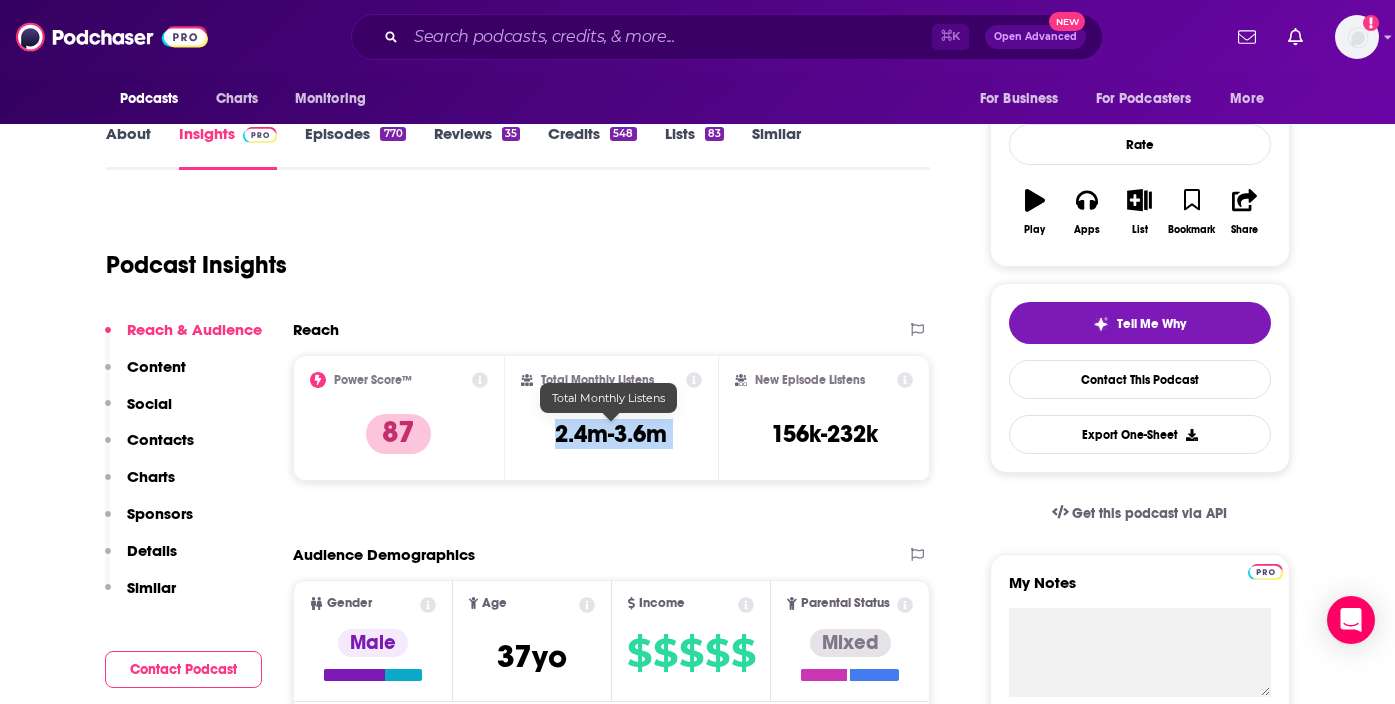 drag, startPoint x: 569, startPoint y: 439, endPoint x: 670, endPoint y: 439, distance: 101 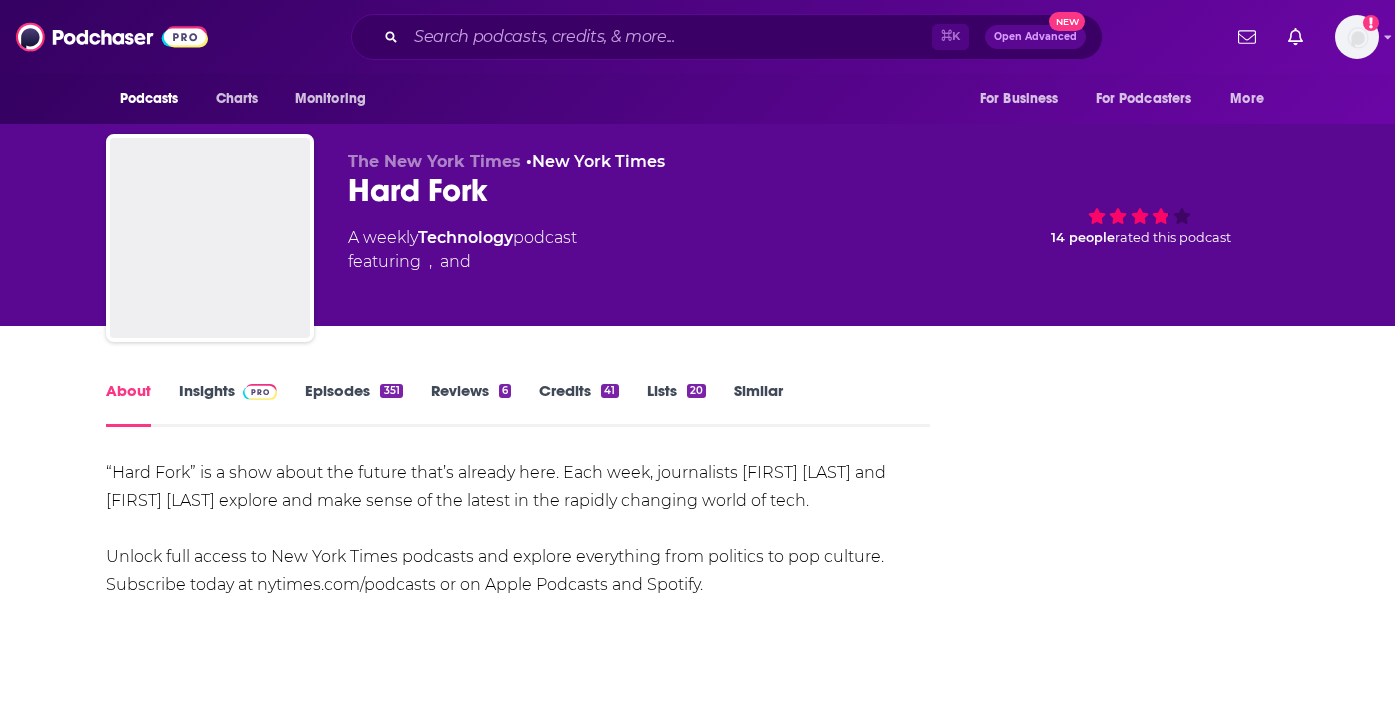 scroll, scrollTop: 0, scrollLeft: 0, axis: both 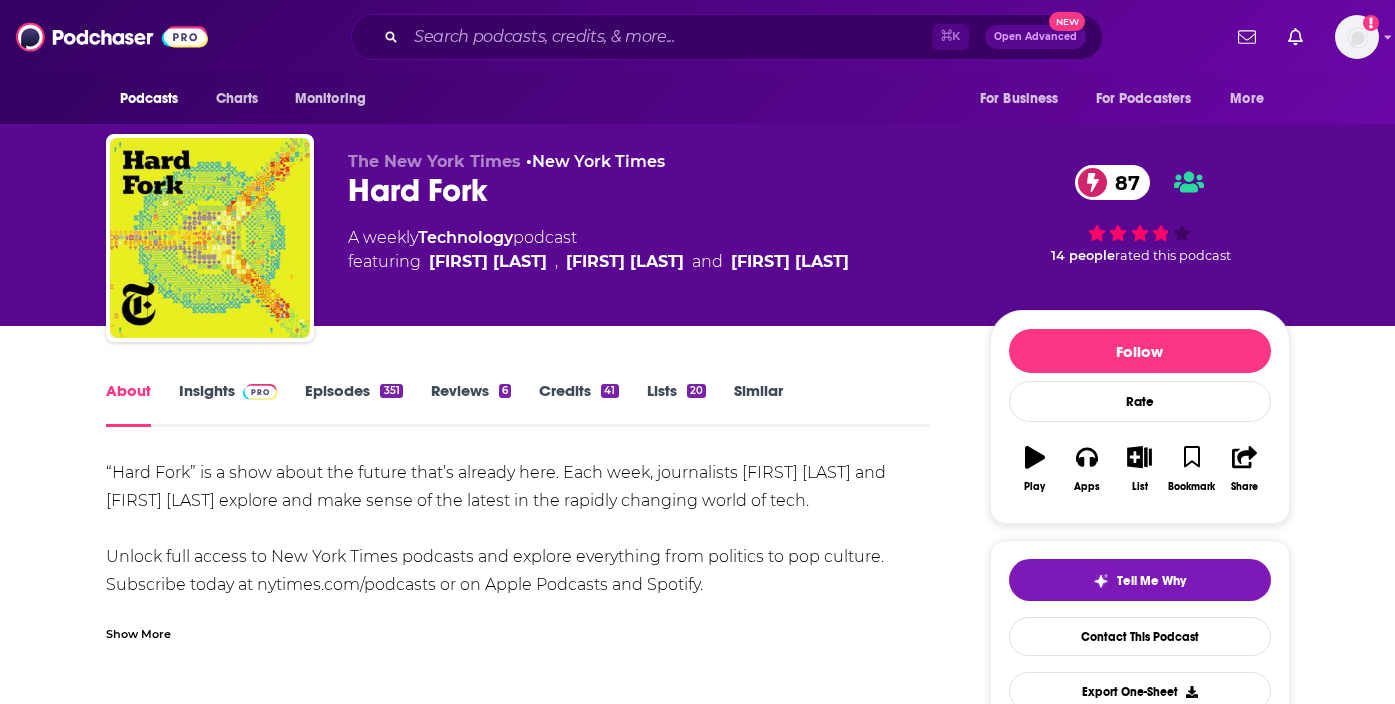 click on "Insights" at bounding box center (228, 404) 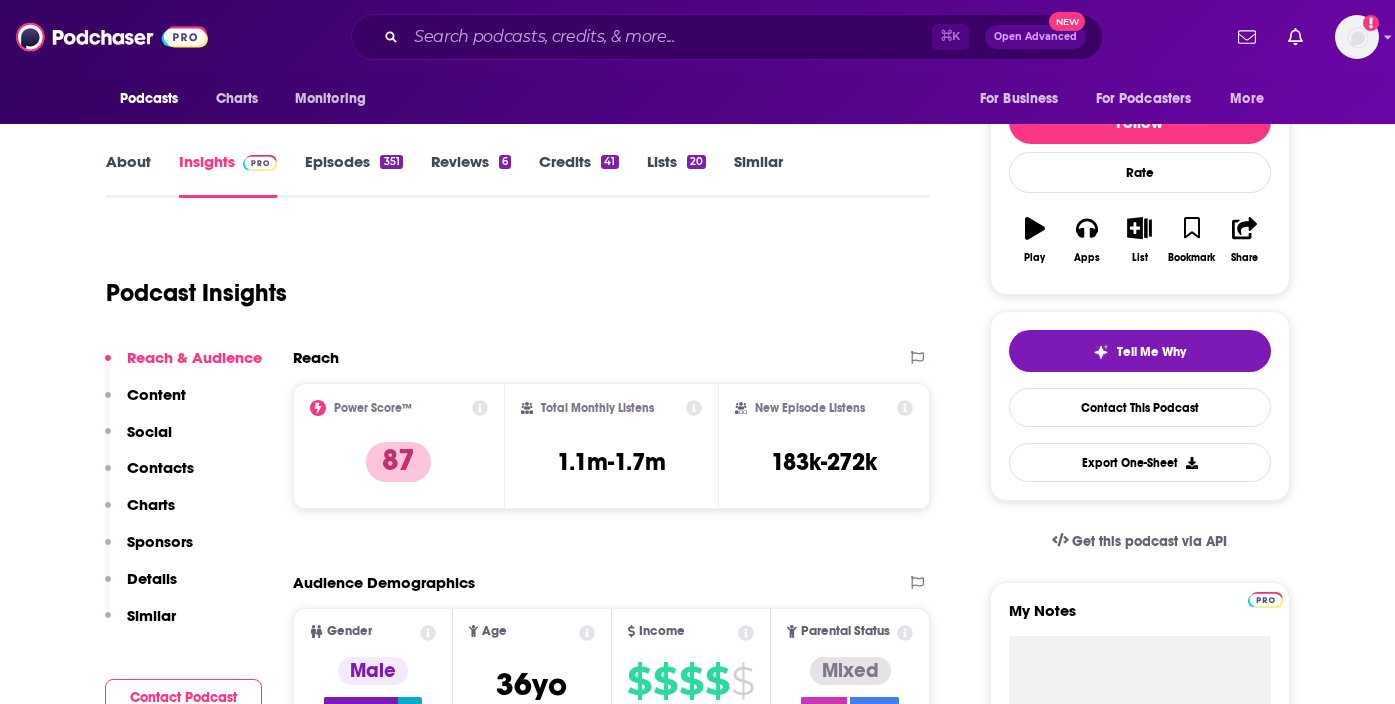 scroll, scrollTop: 252, scrollLeft: 0, axis: vertical 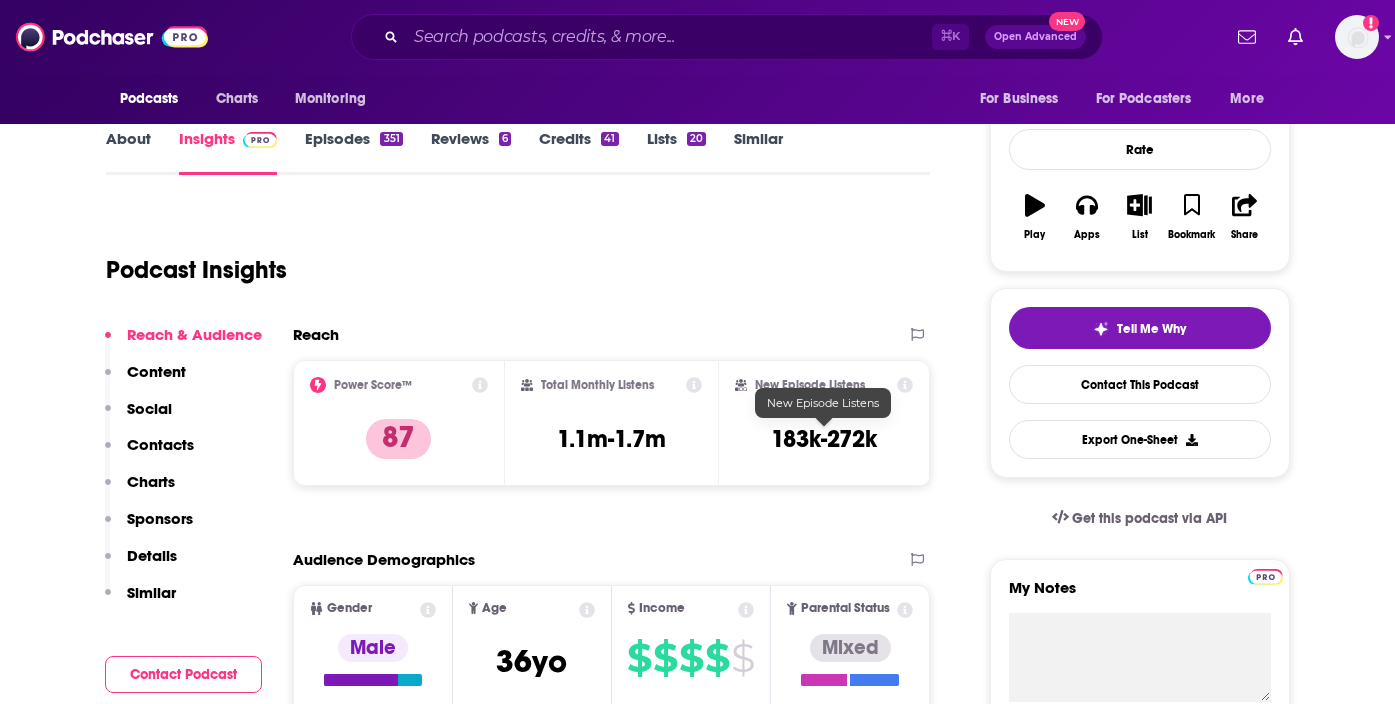 click on "183k-272k" at bounding box center (824, 439) 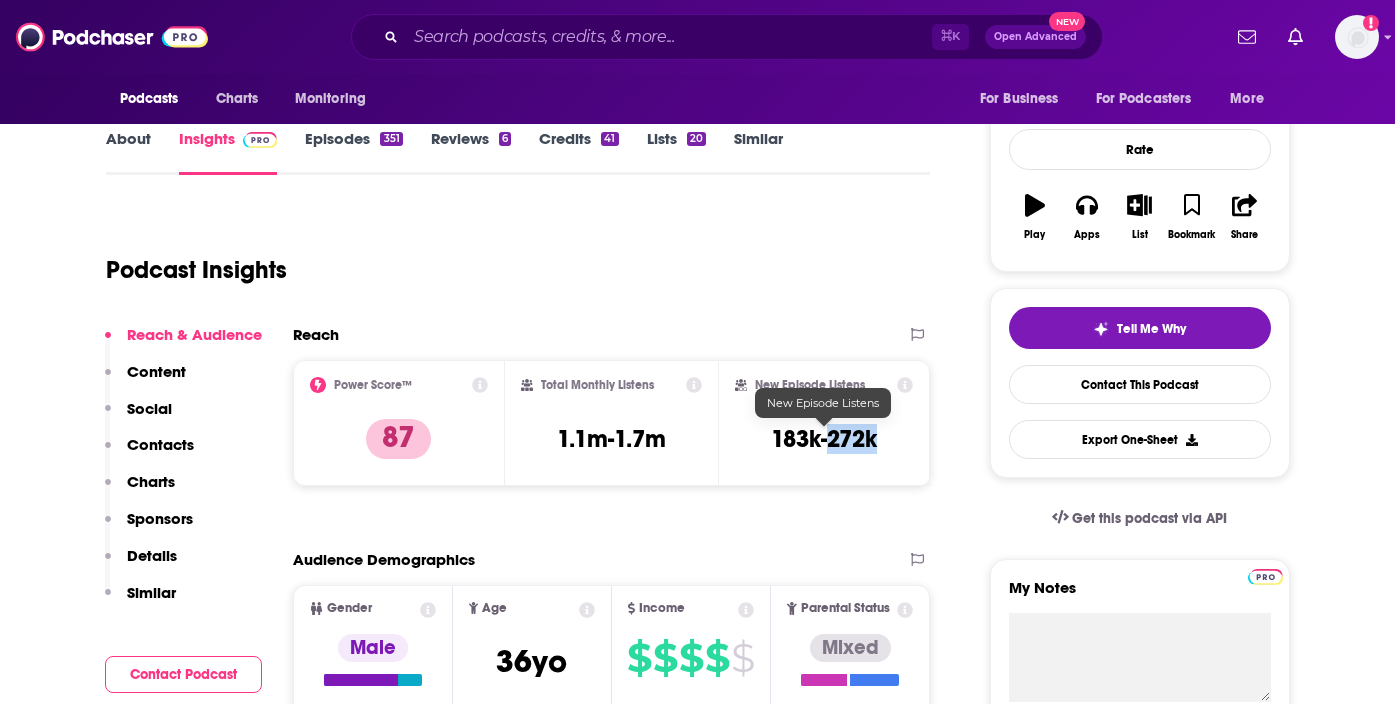 click on "183k-272k" at bounding box center (824, 439) 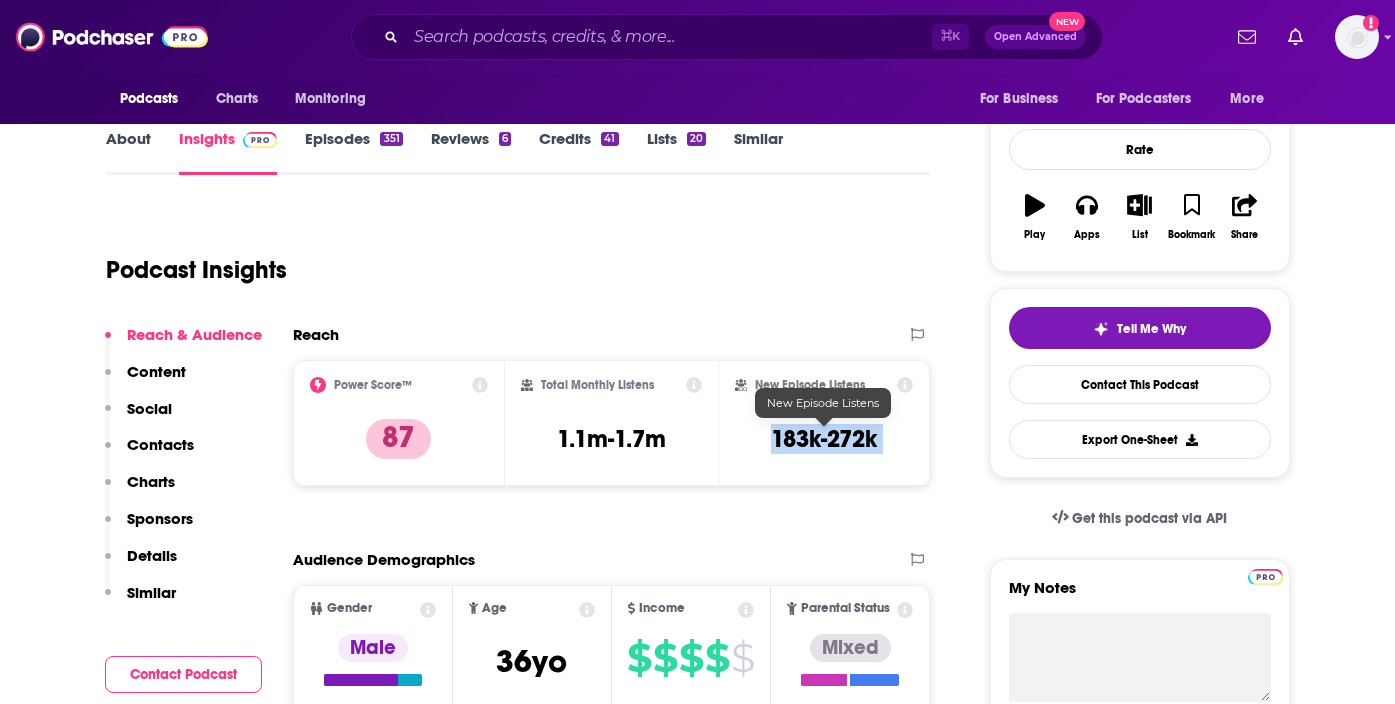 click on "183k-272k" at bounding box center [824, 439] 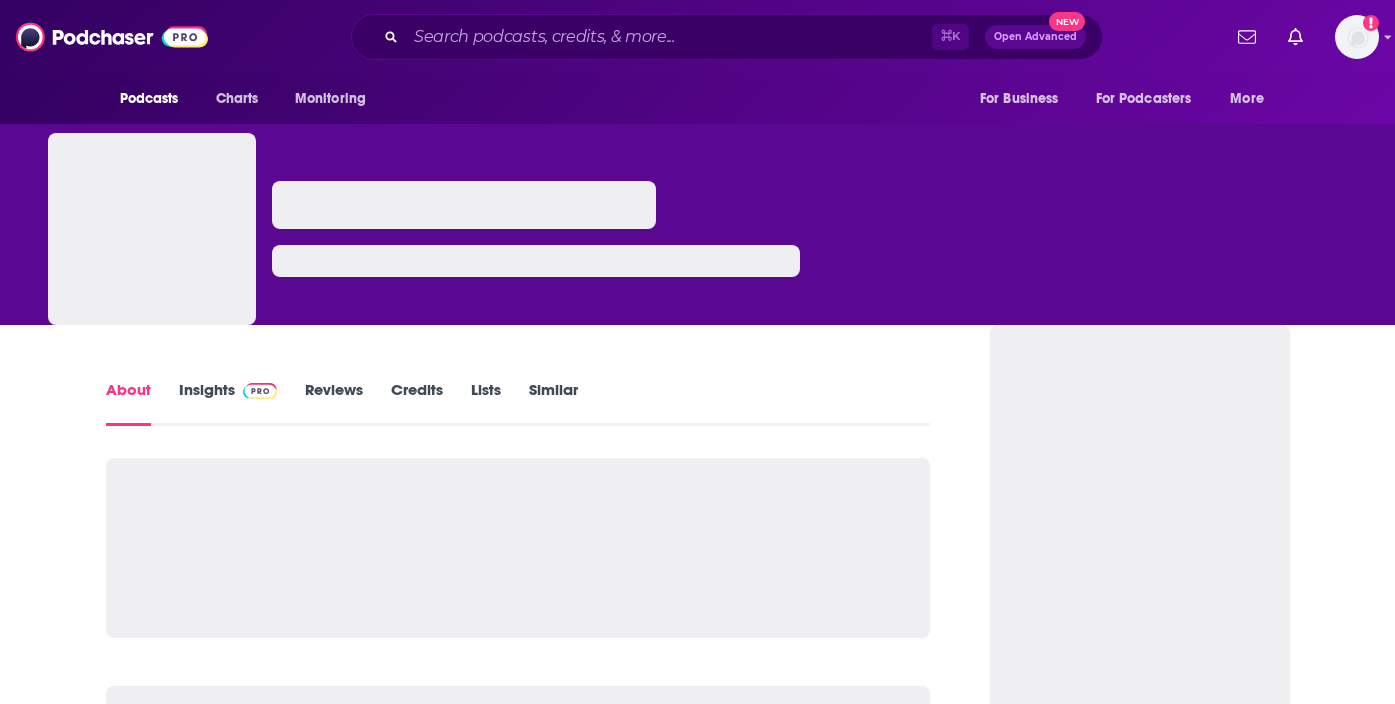 scroll, scrollTop: 0, scrollLeft: 0, axis: both 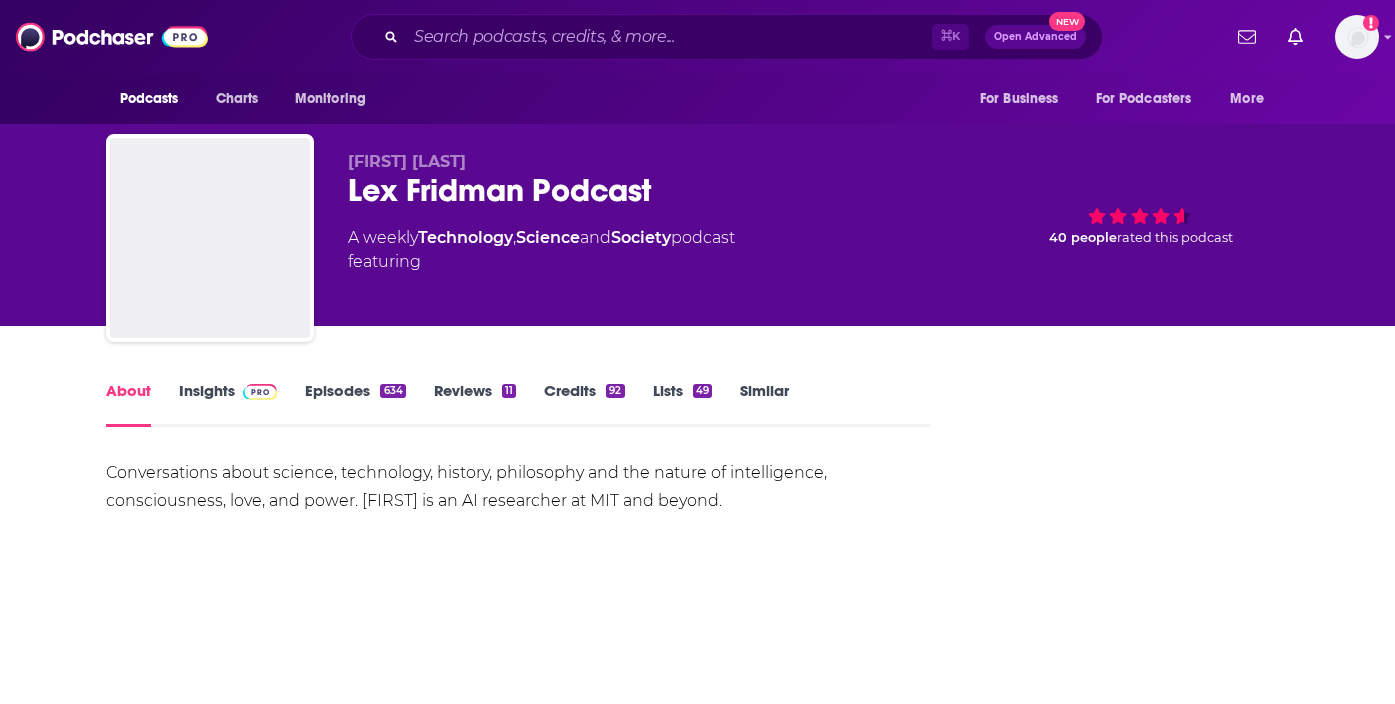 click on "Insights" at bounding box center [228, 404] 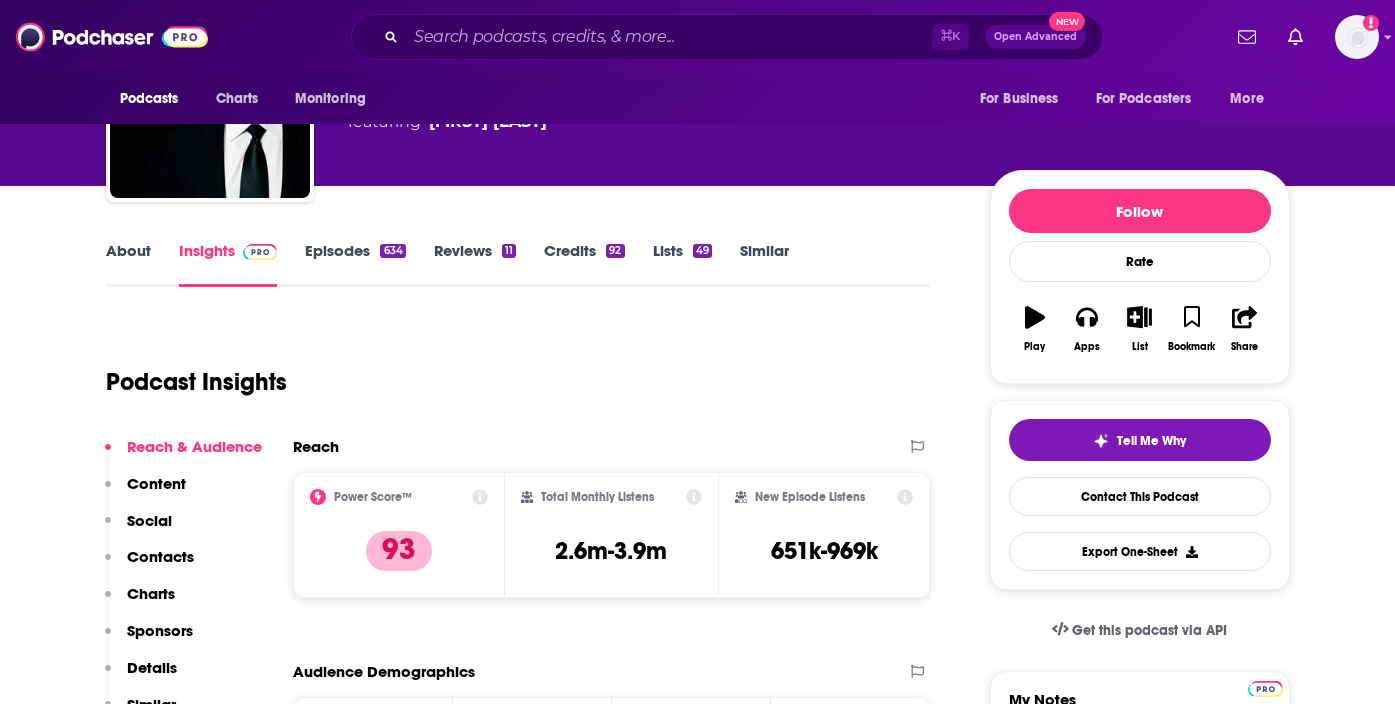 scroll, scrollTop: 152, scrollLeft: 0, axis: vertical 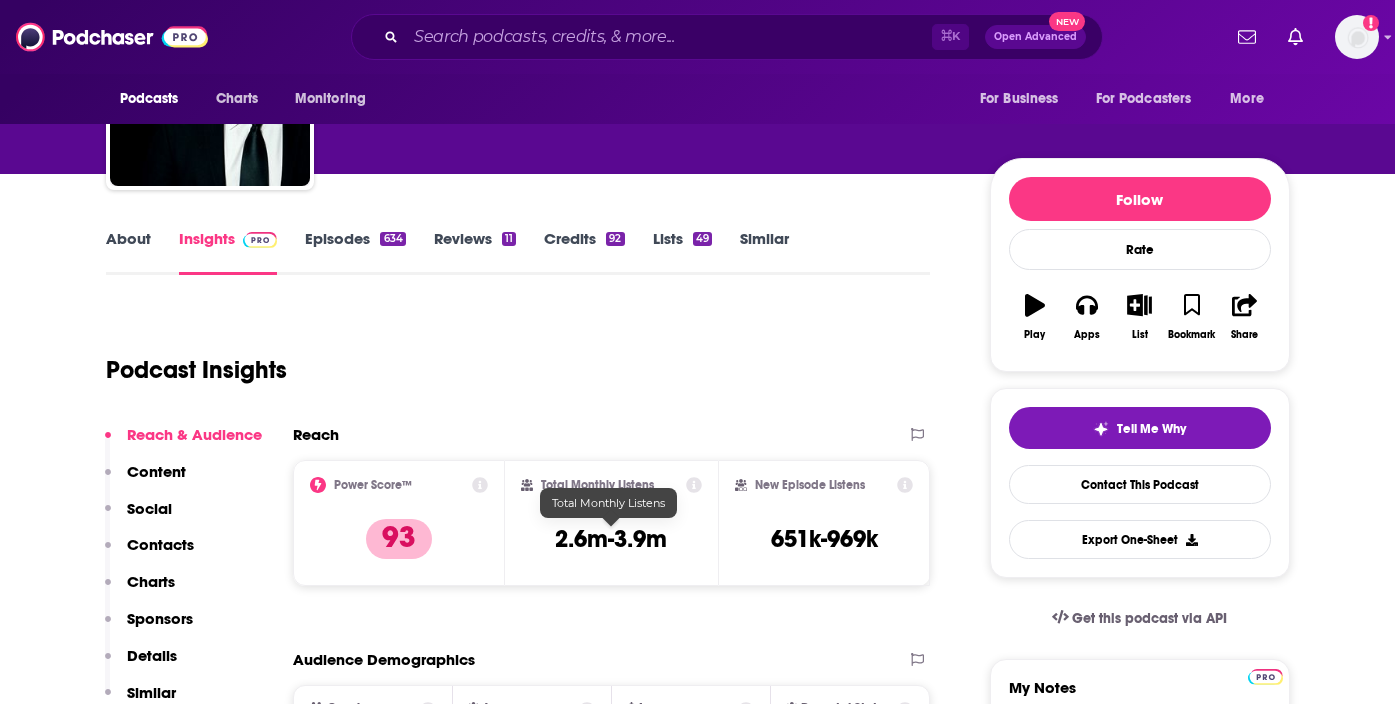 click on "2.6m-3.9m" at bounding box center (611, 539) 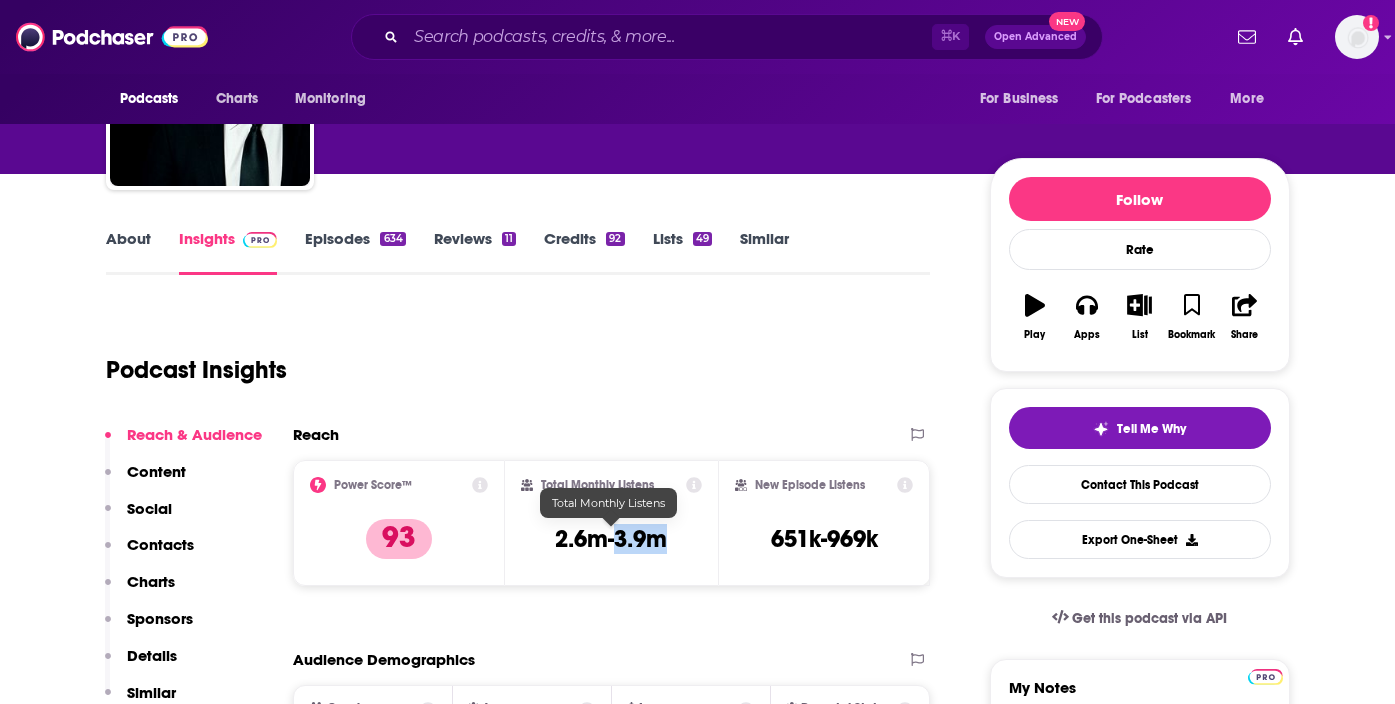 click on "2.6m-3.9m" at bounding box center (611, 539) 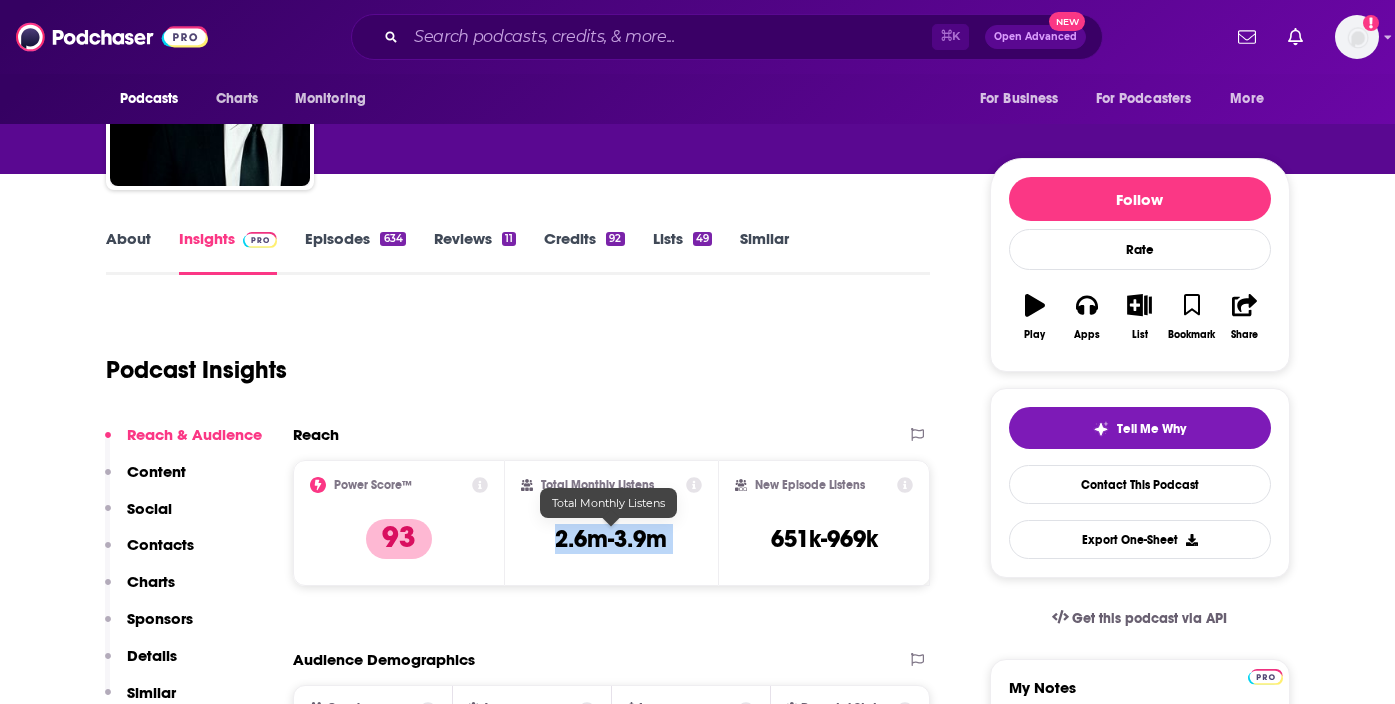 click on "2.6m-3.9m" at bounding box center (611, 539) 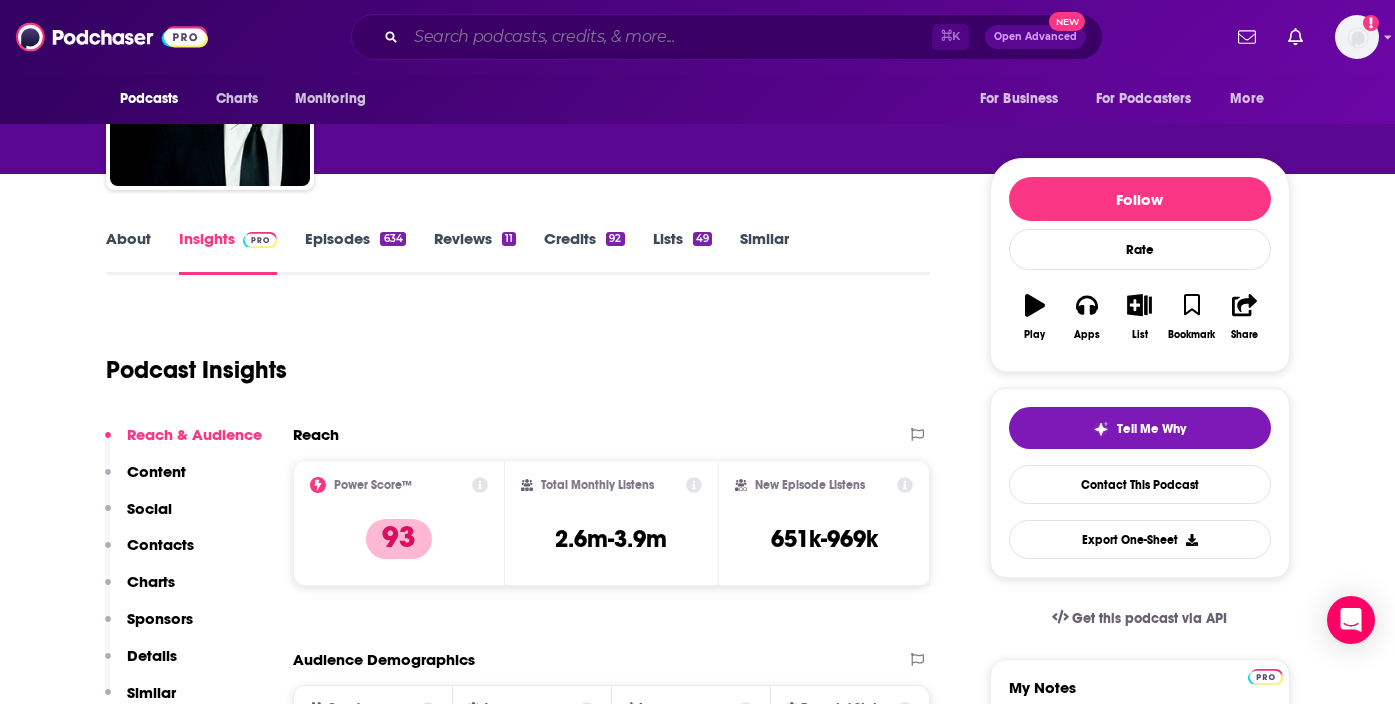 click at bounding box center (669, 37) 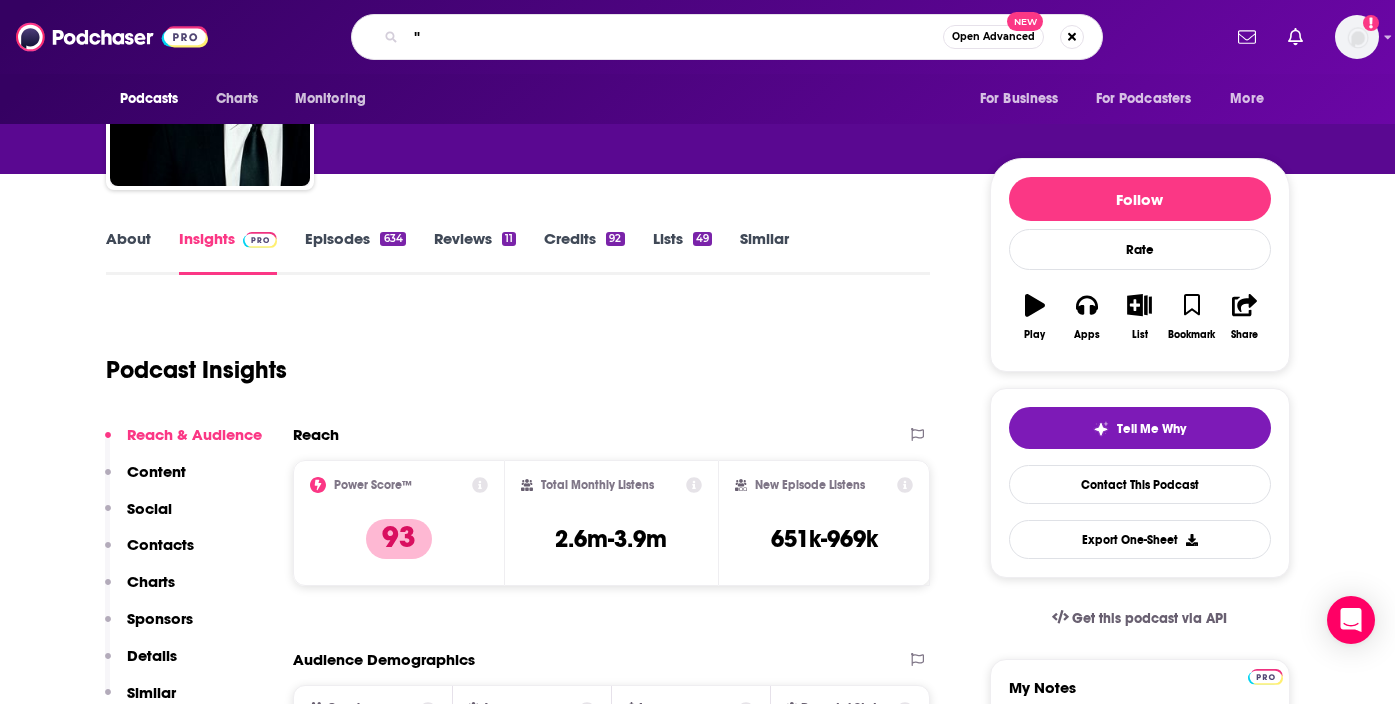 paste on "Shawn Ryan Show" 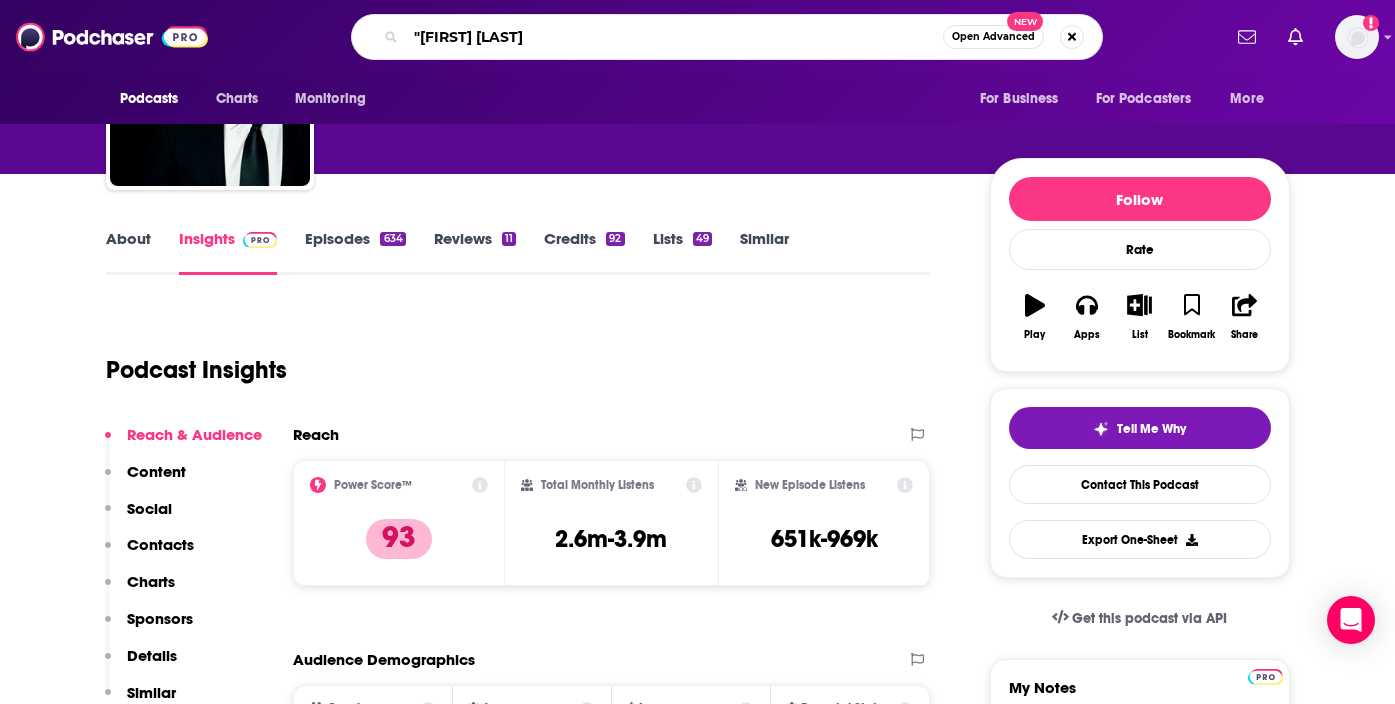 type on ""Shawn Ryan Show"" 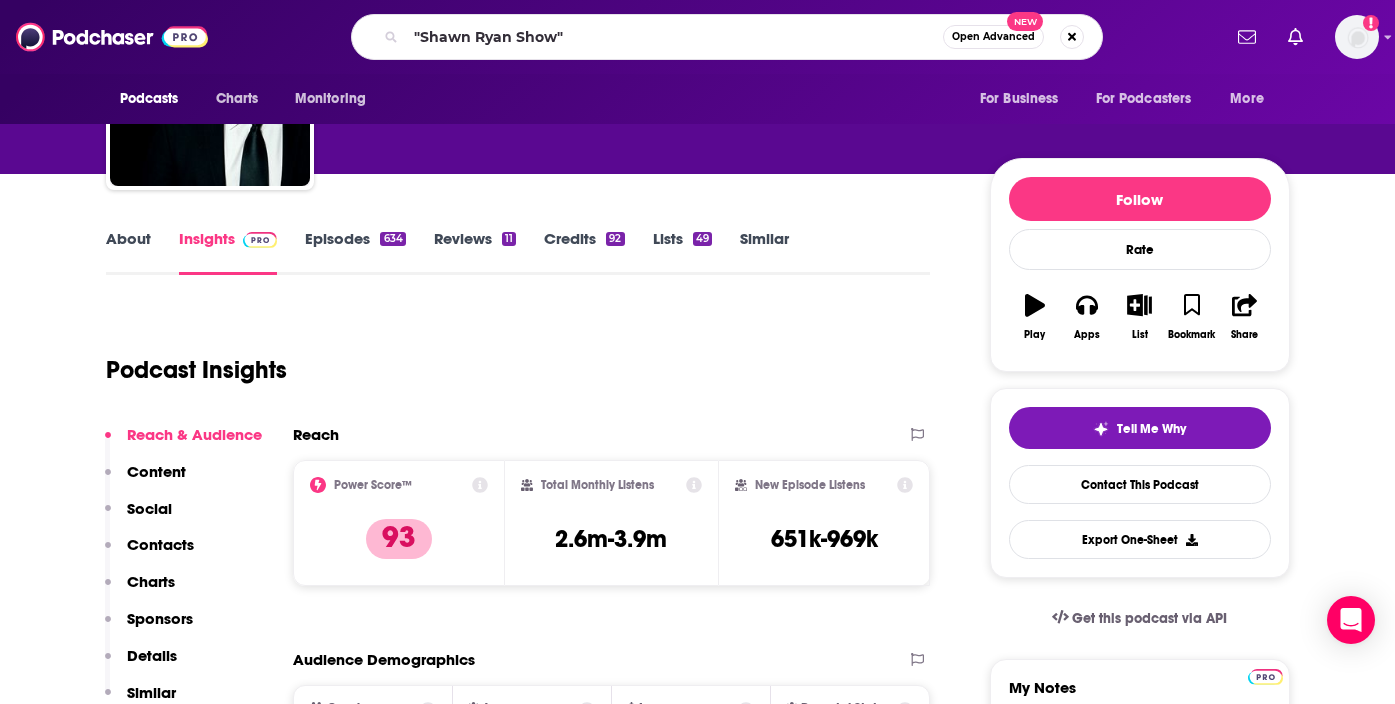 scroll, scrollTop: 0, scrollLeft: 0, axis: both 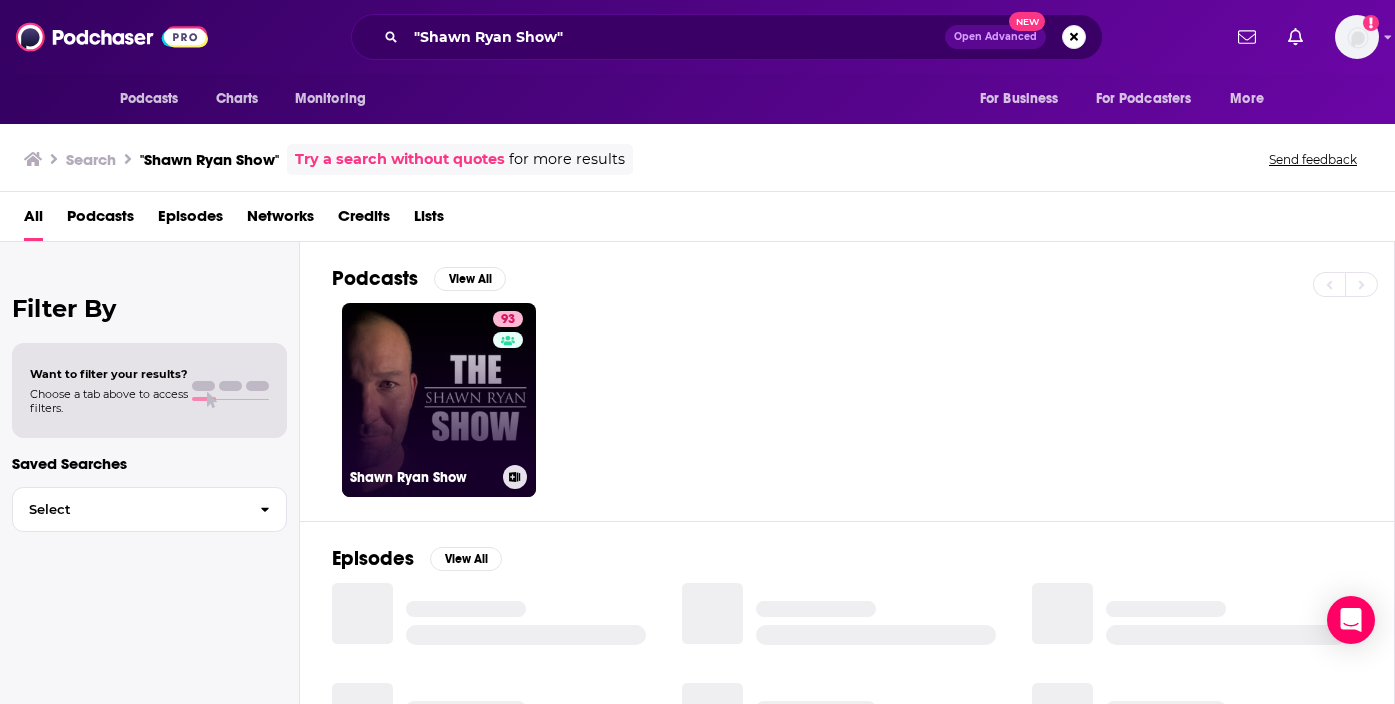 click on "93 Shawn Ryan Show" at bounding box center [439, 400] 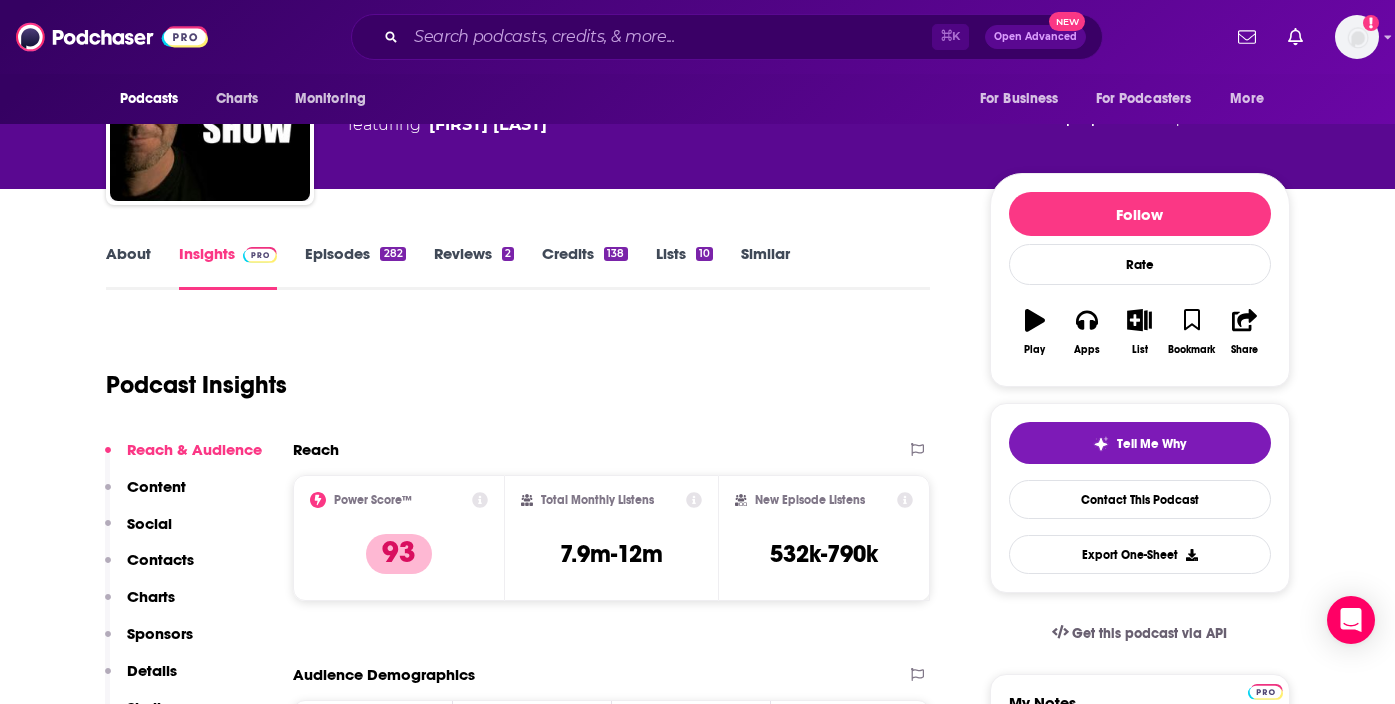 scroll, scrollTop: 179, scrollLeft: 0, axis: vertical 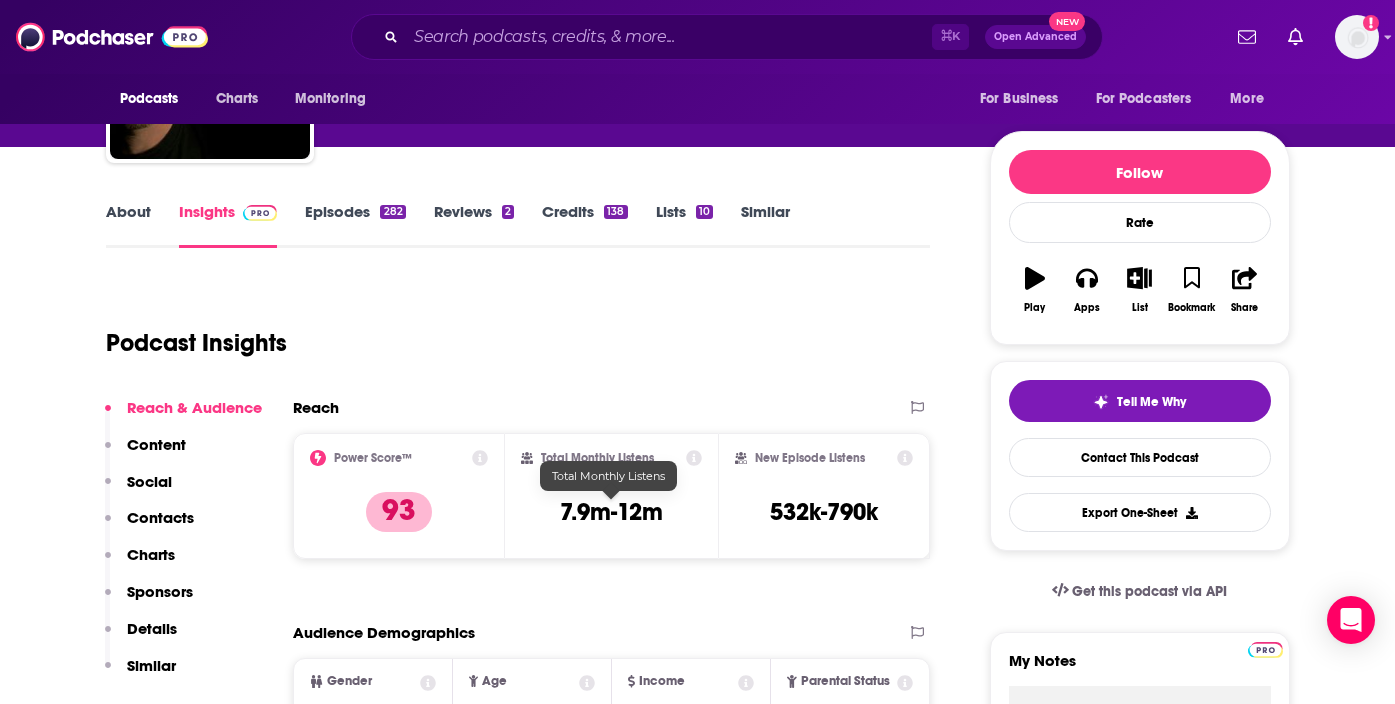 click on "7.9m-12m" at bounding box center [611, 512] 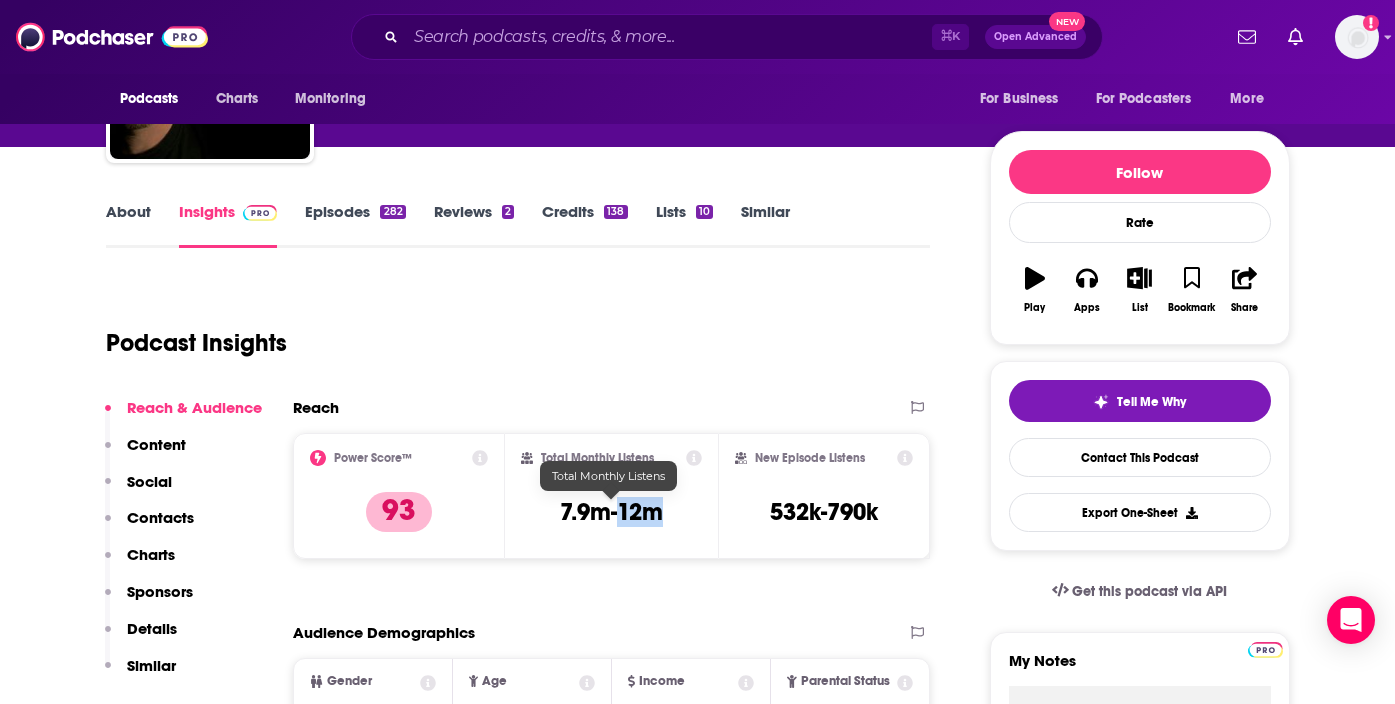 click on "7.9m-12m" at bounding box center [611, 512] 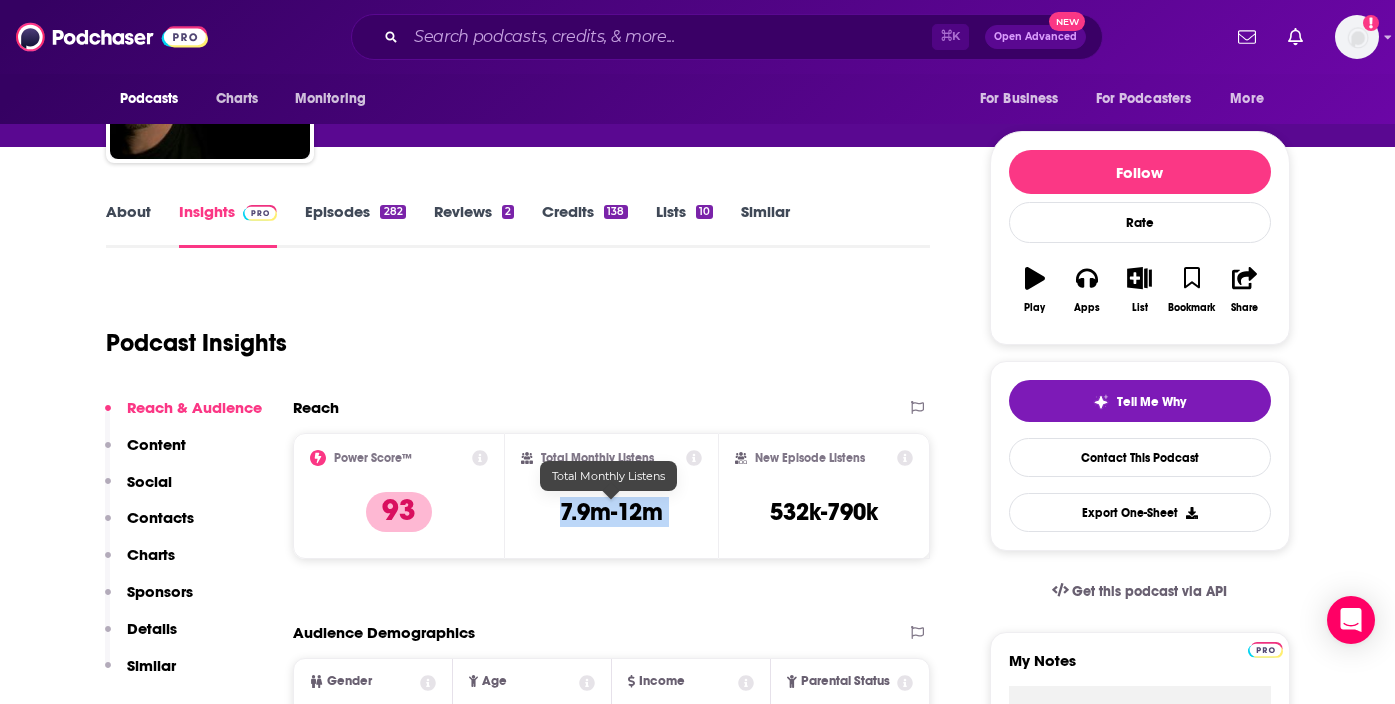 click on "7.9m-12m" at bounding box center [611, 512] 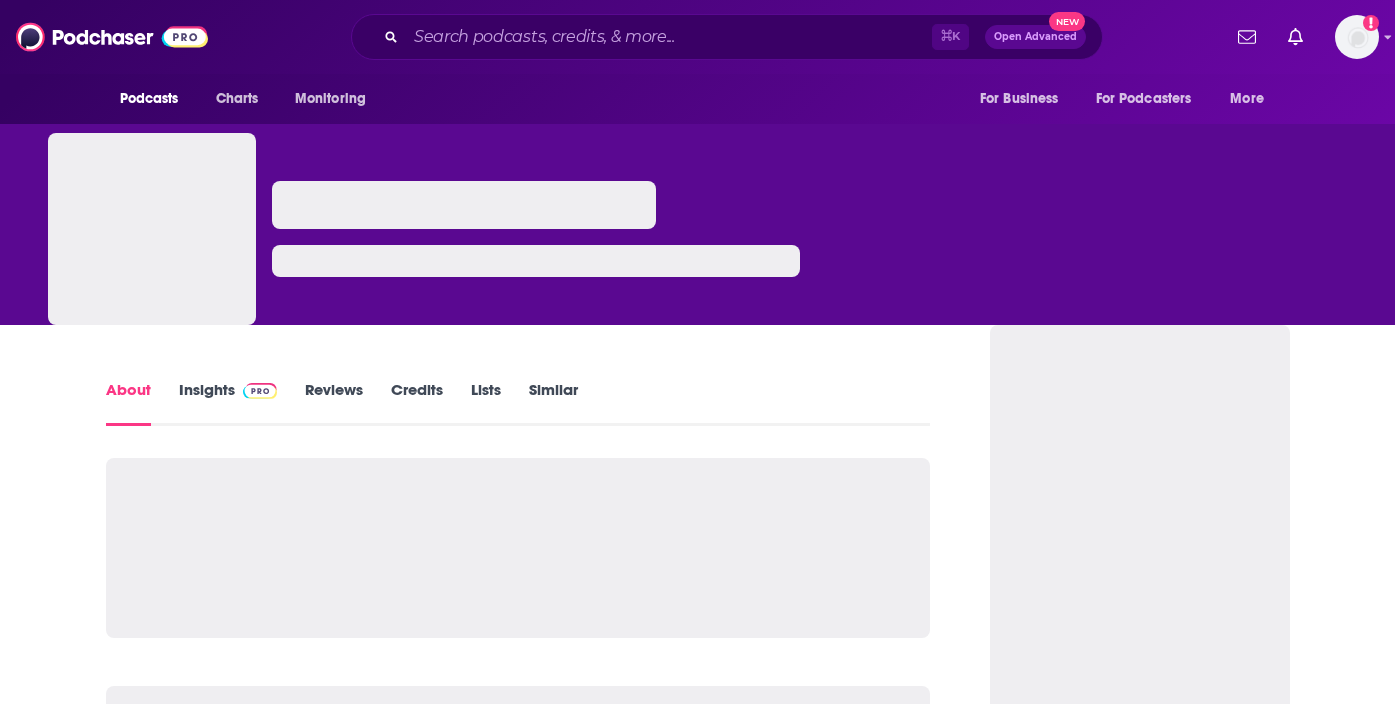 scroll, scrollTop: 0, scrollLeft: 0, axis: both 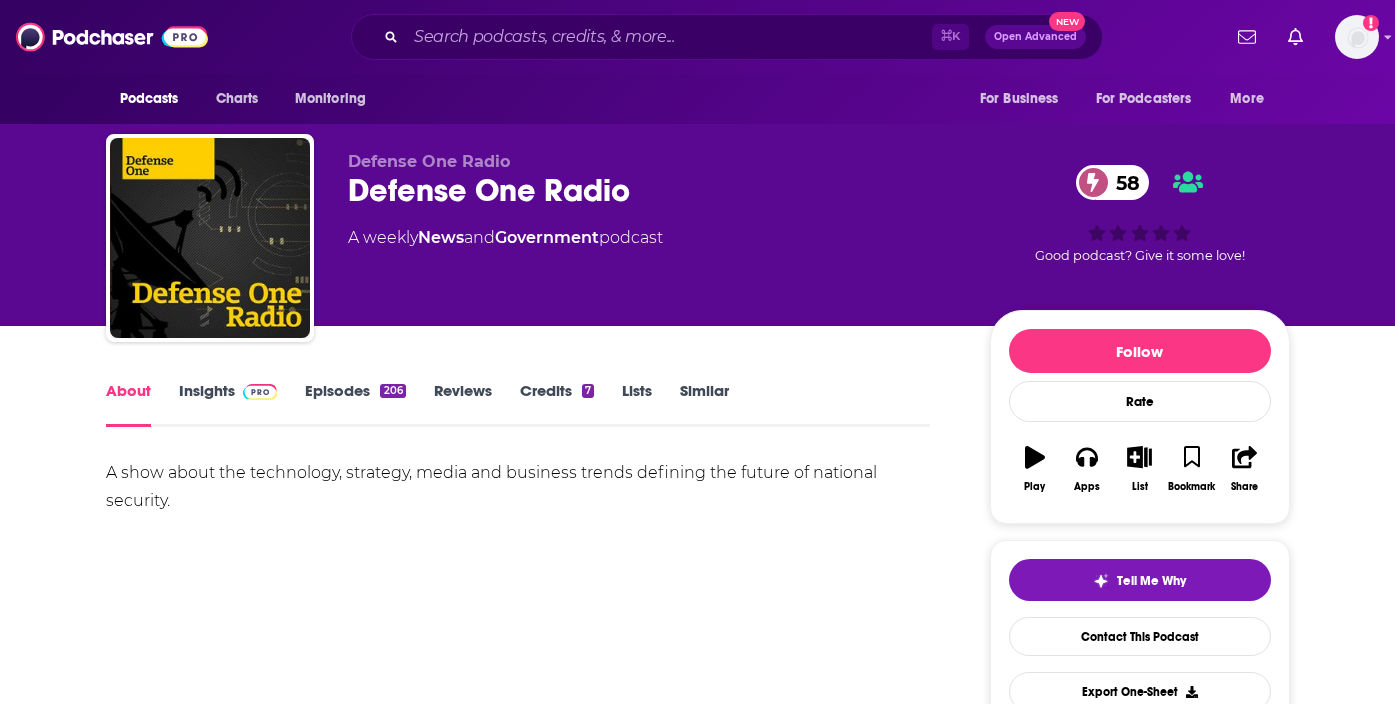 click on "Insights" at bounding box center [228, 404] 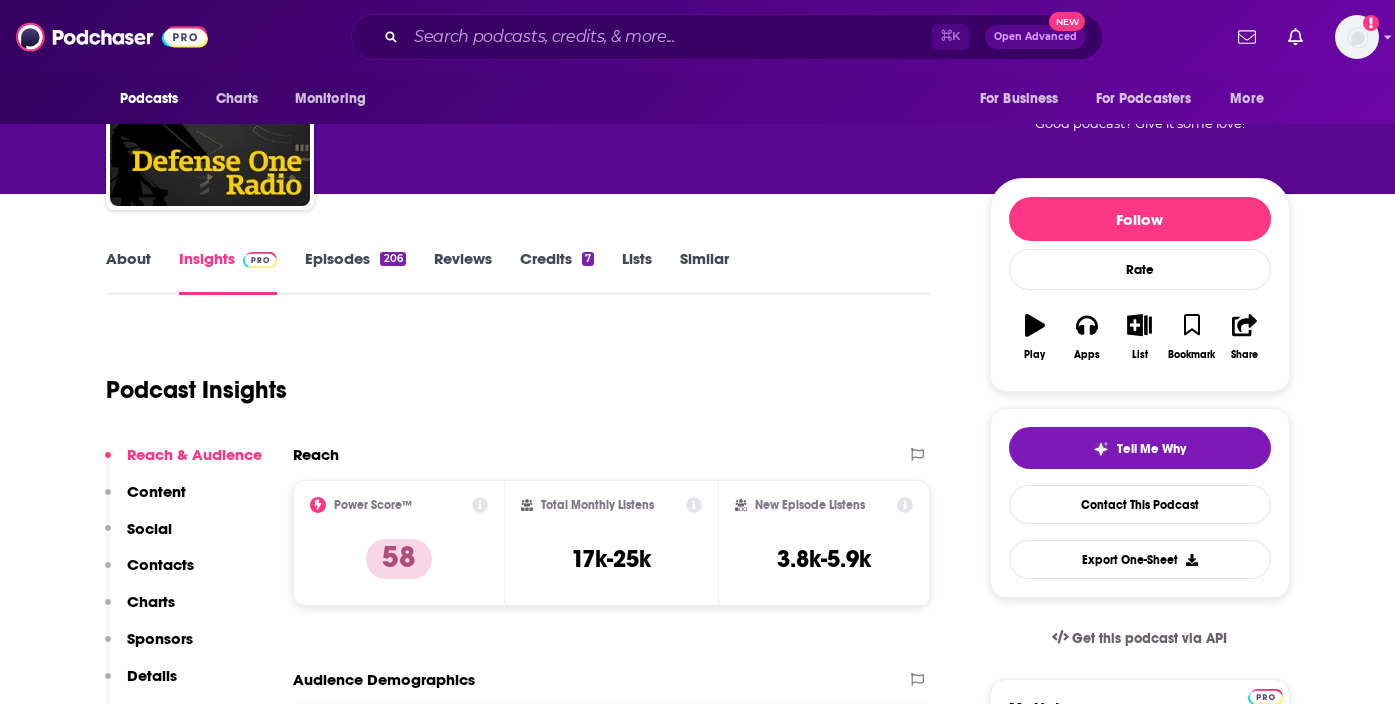 scroll, scrollTop: 141, scrollLeft: 0, axis: vertical 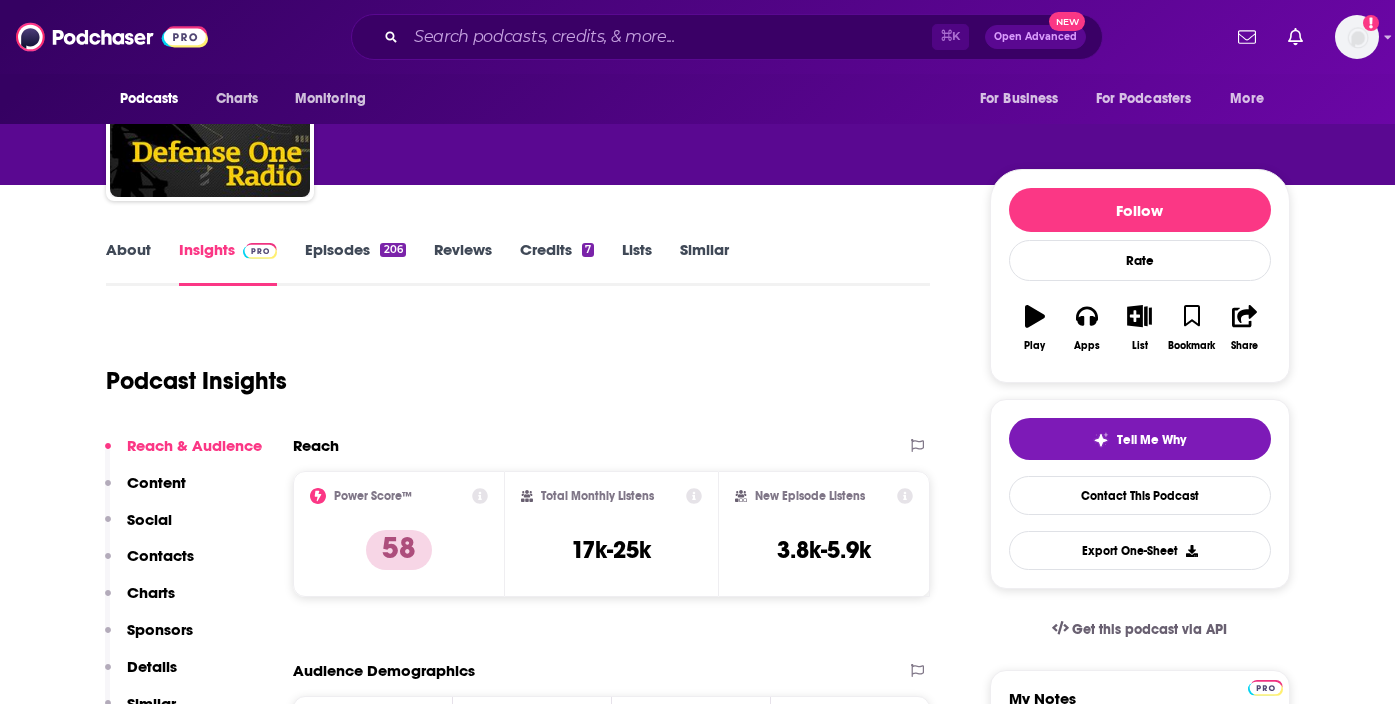 click on "17k-25k" at bounding box center (611, 550) 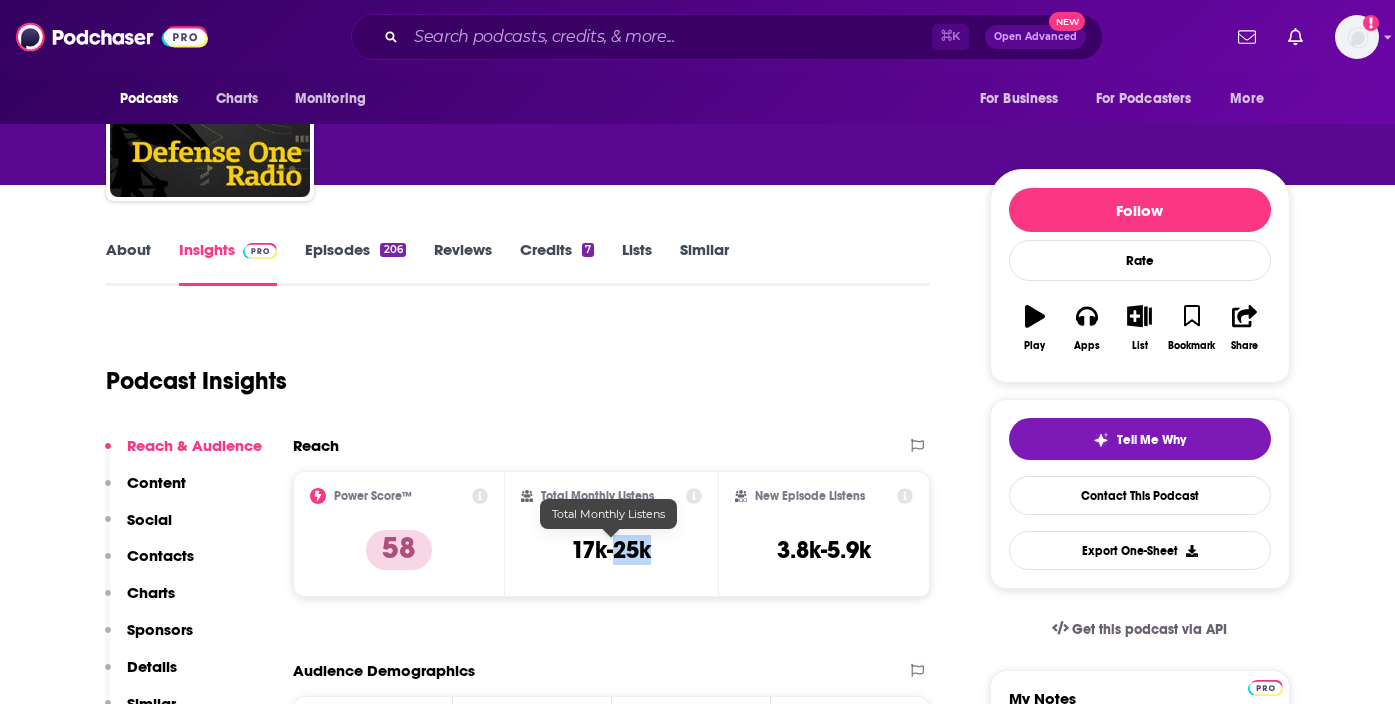 click on "17k-25k" at bounding box center (611, 550) 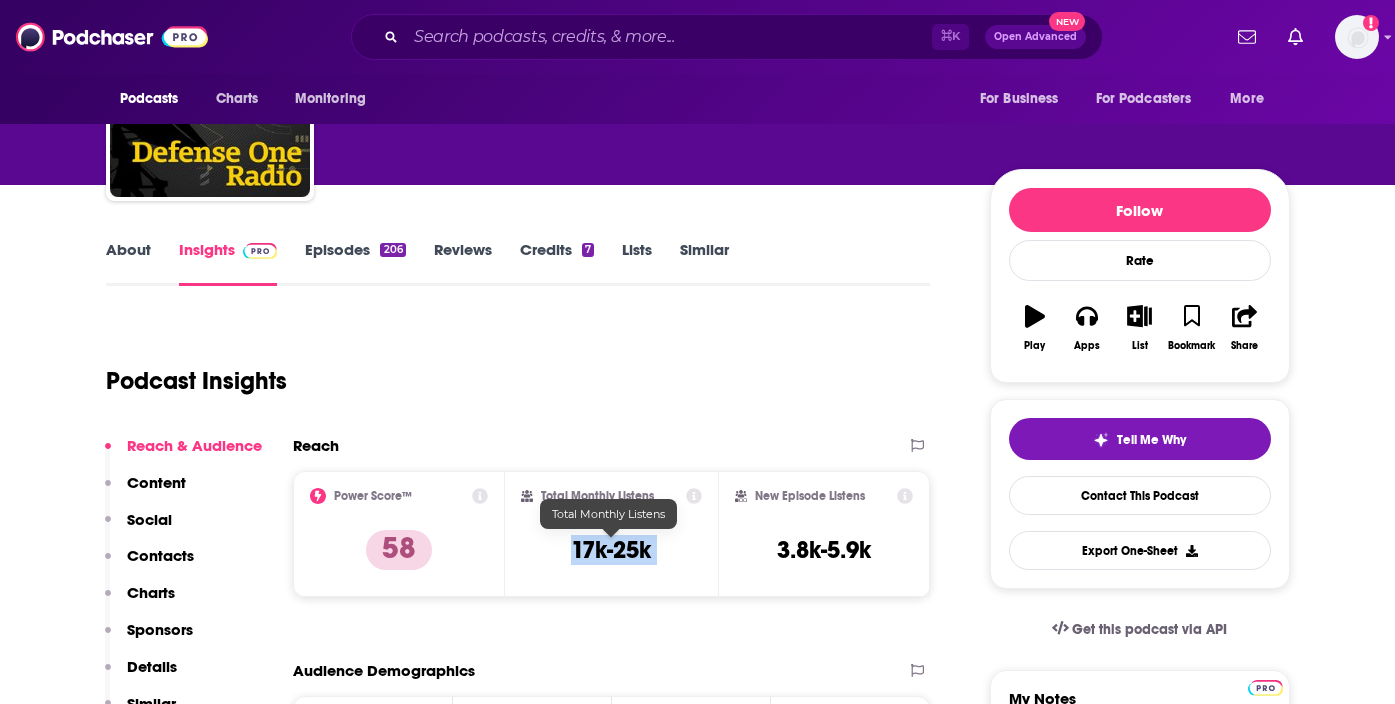 click on "17k-25k" at bounding box center [611, 550] 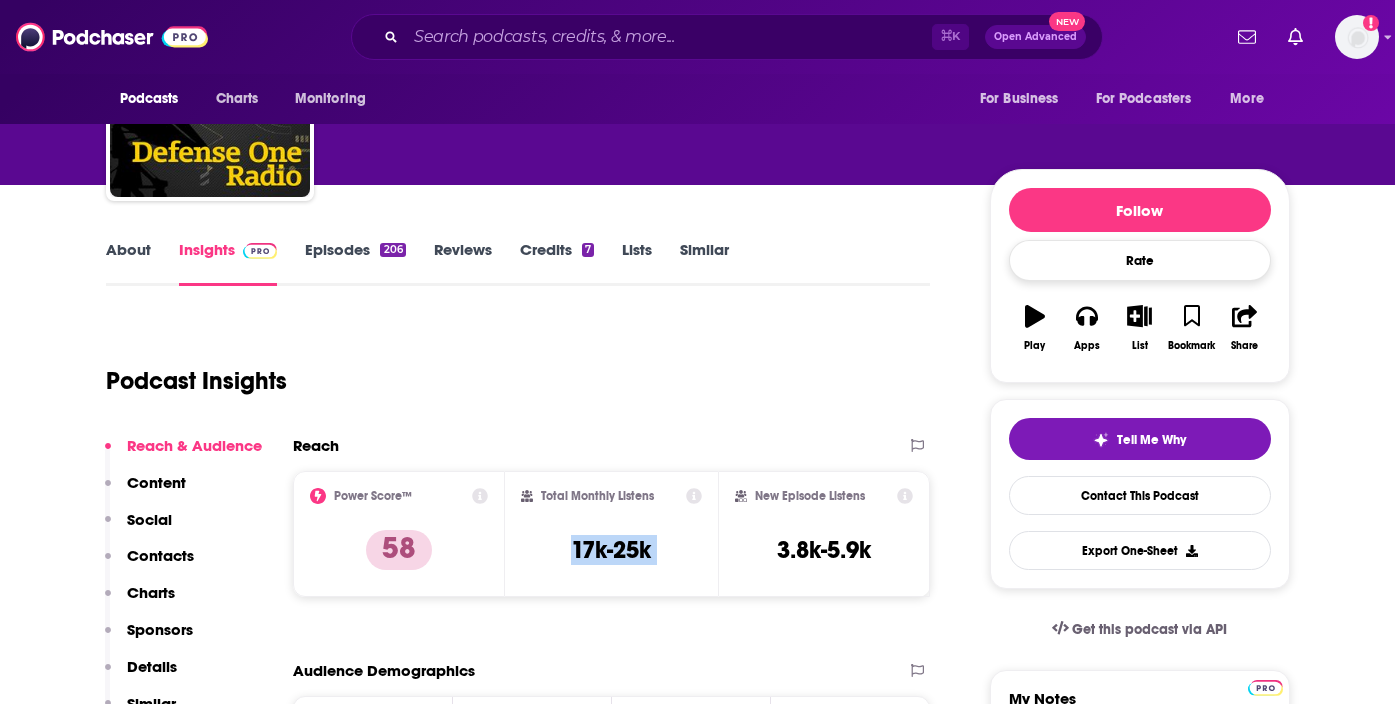 copy on "17k-25k" 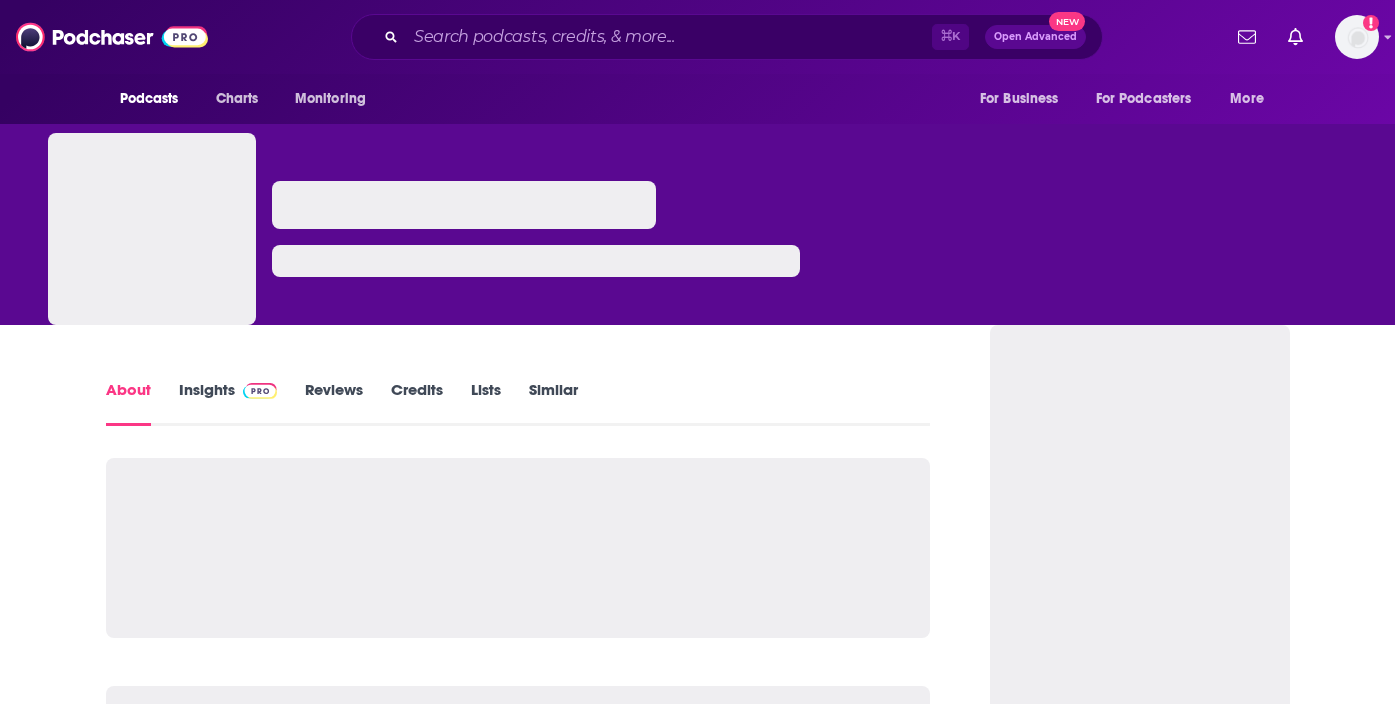 scroll, scrollTop: 0, scrollLeft: 0, axis: both 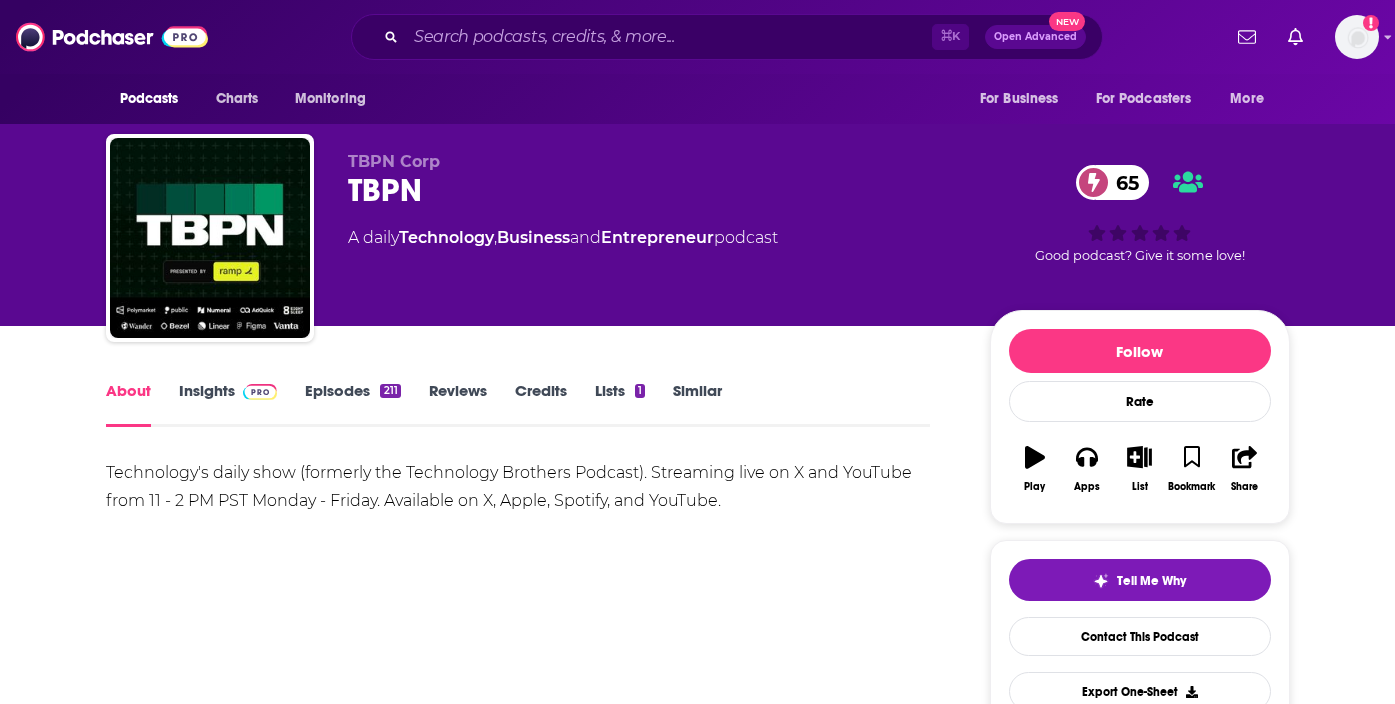 click on "Insights" at bounding box center [228, 404] 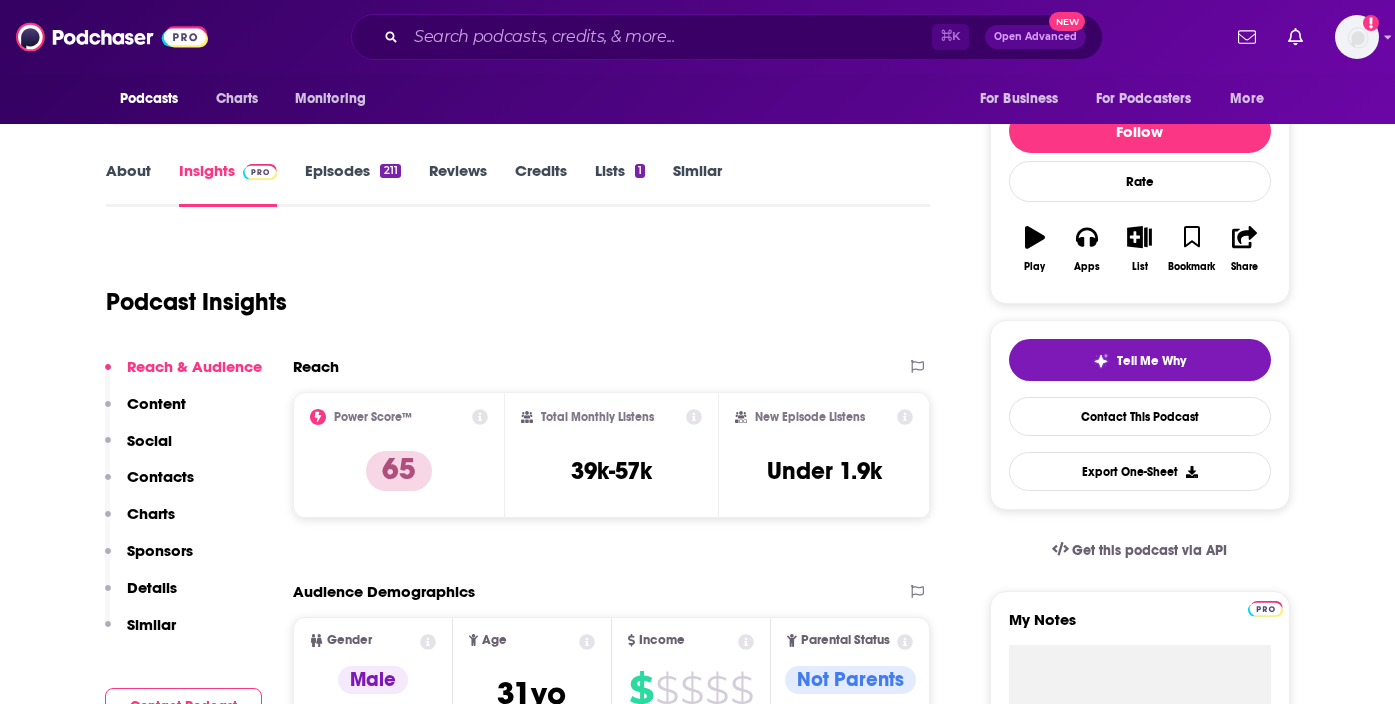 scroll, scrollTop: 221, scrollLeft: 0, axis: vertical 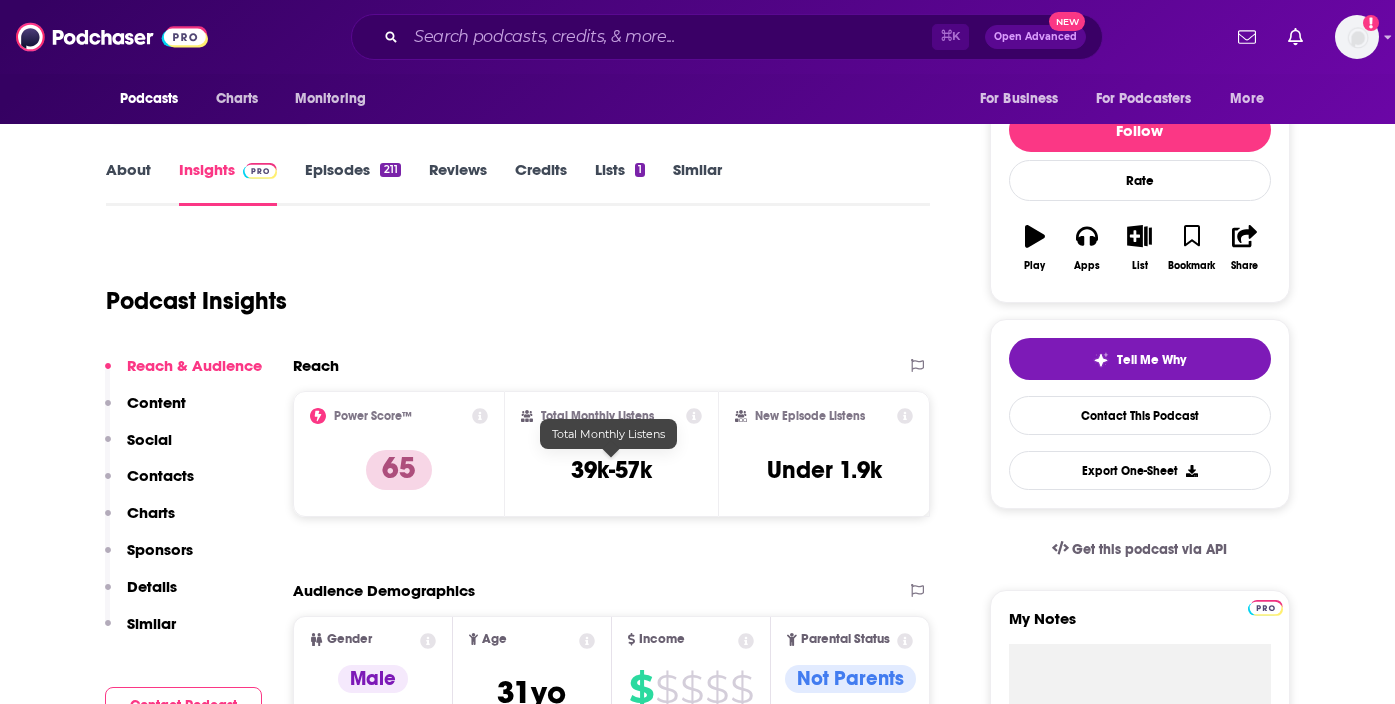 click at bounding box center (611, 449) 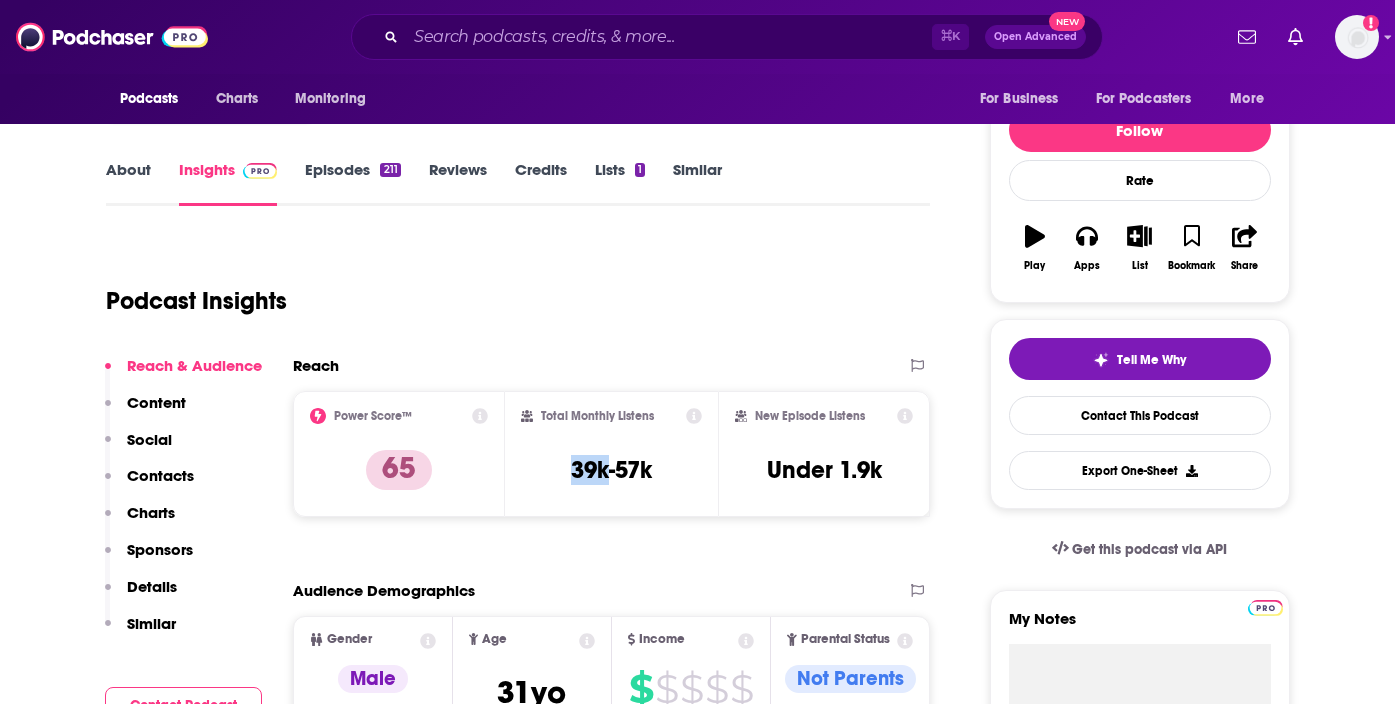 click on "Total Monthly Listens 39k-57k" at bounding box center [611, 454] 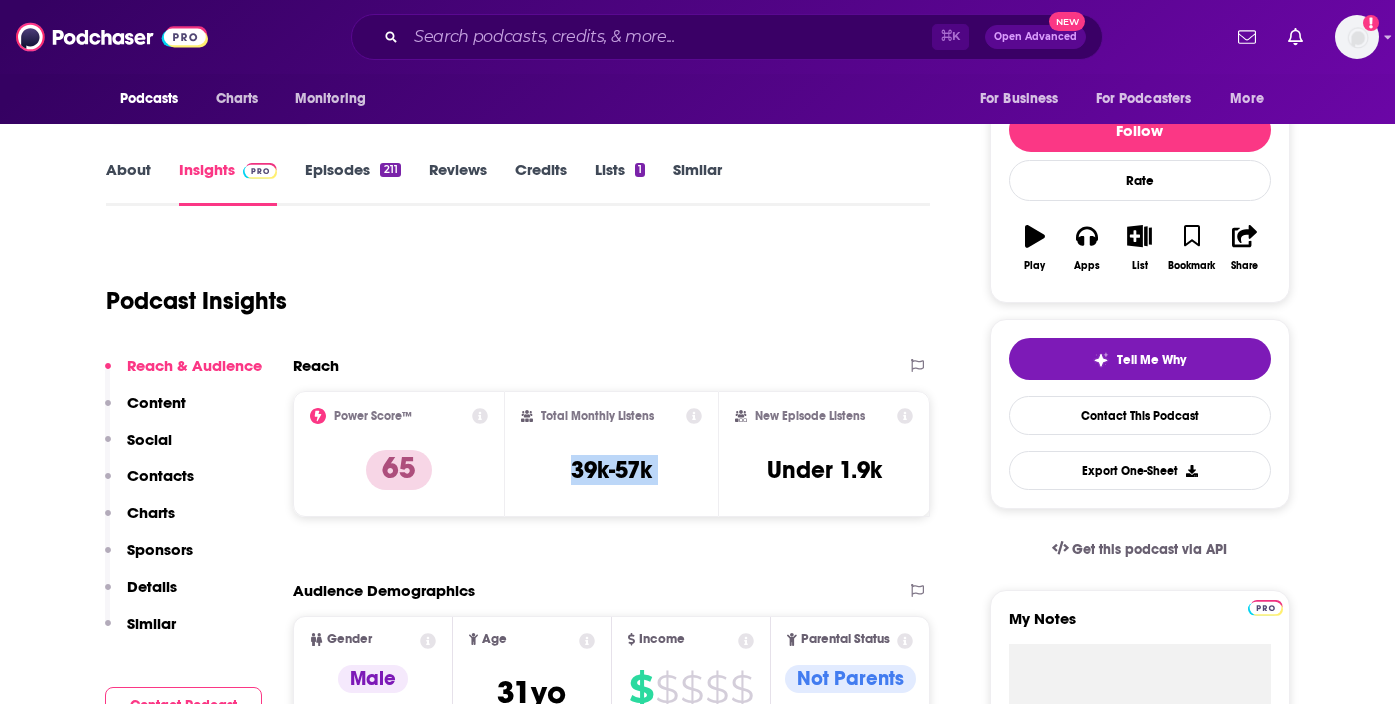 click on "Total Monthly Listens 39k-57k" at bounding box center [611, 454] 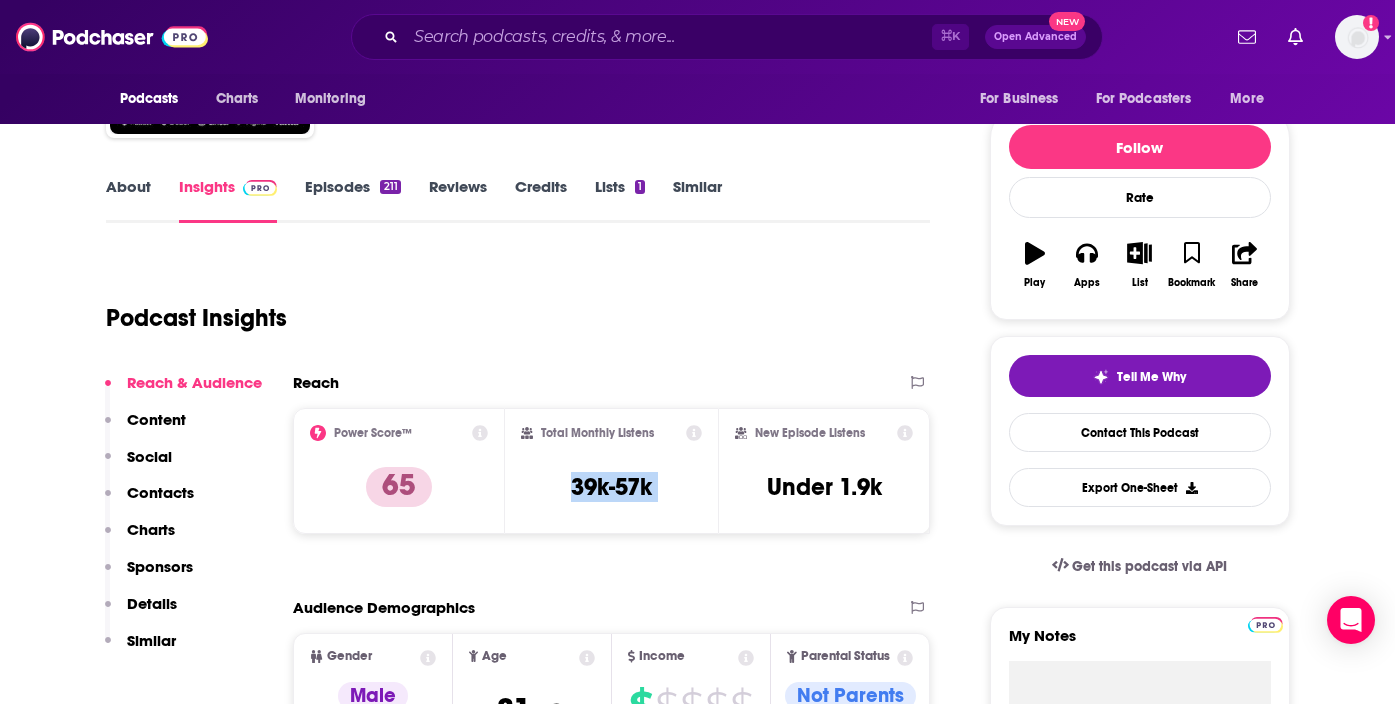 scroll, scrollTop: 206, scrollLeft: 0, axis: vertical 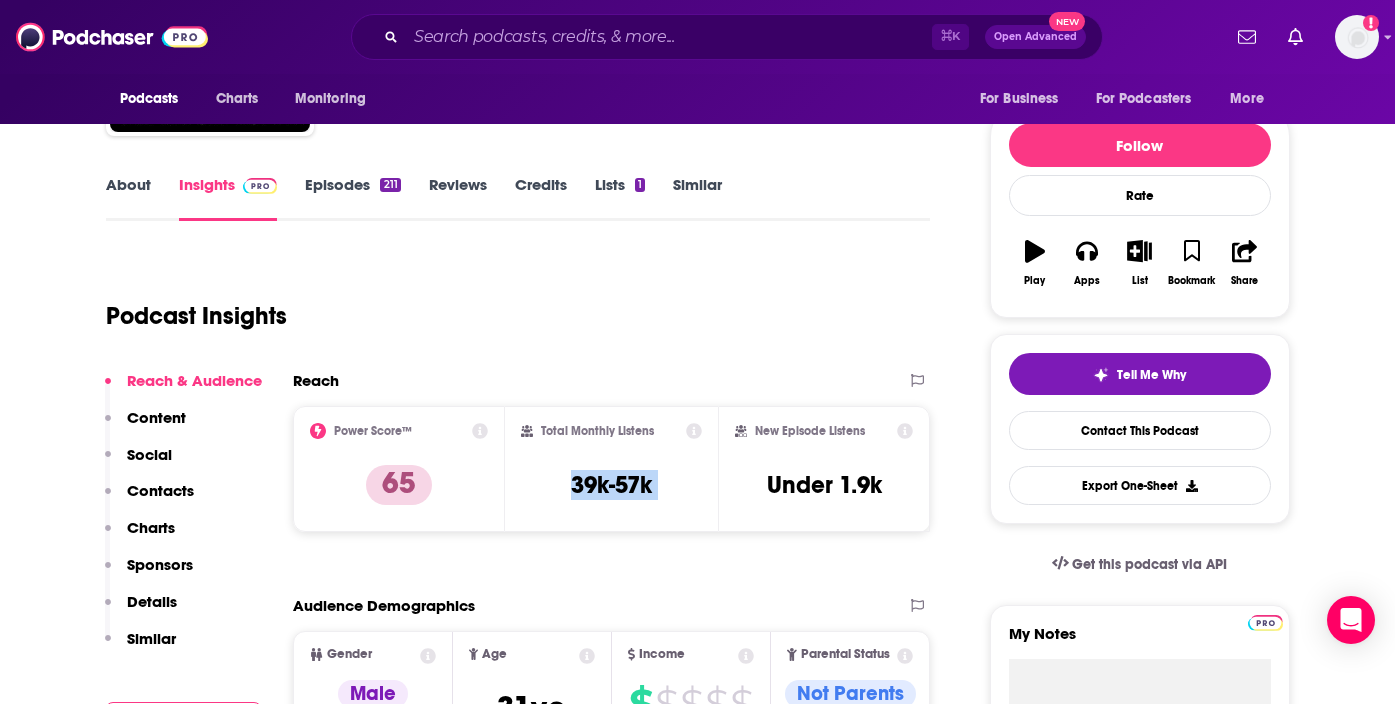 copy on "39k-57k" 